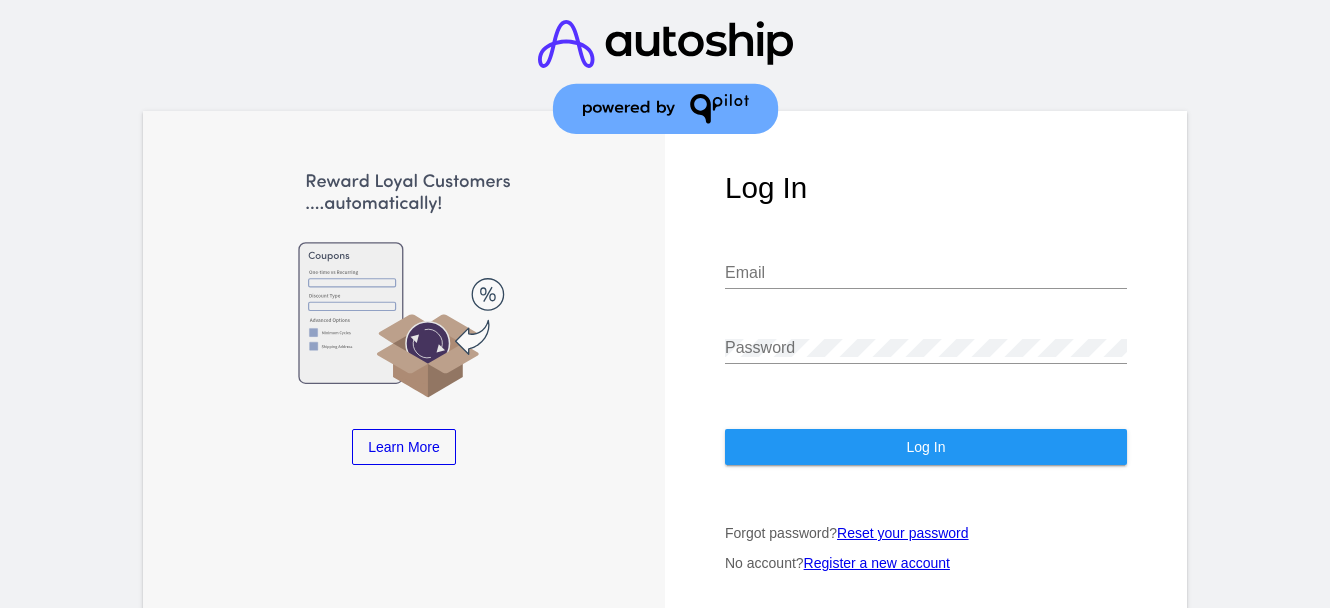 scroll, scrollTop: 0, scrollLeft: 0, axis: both 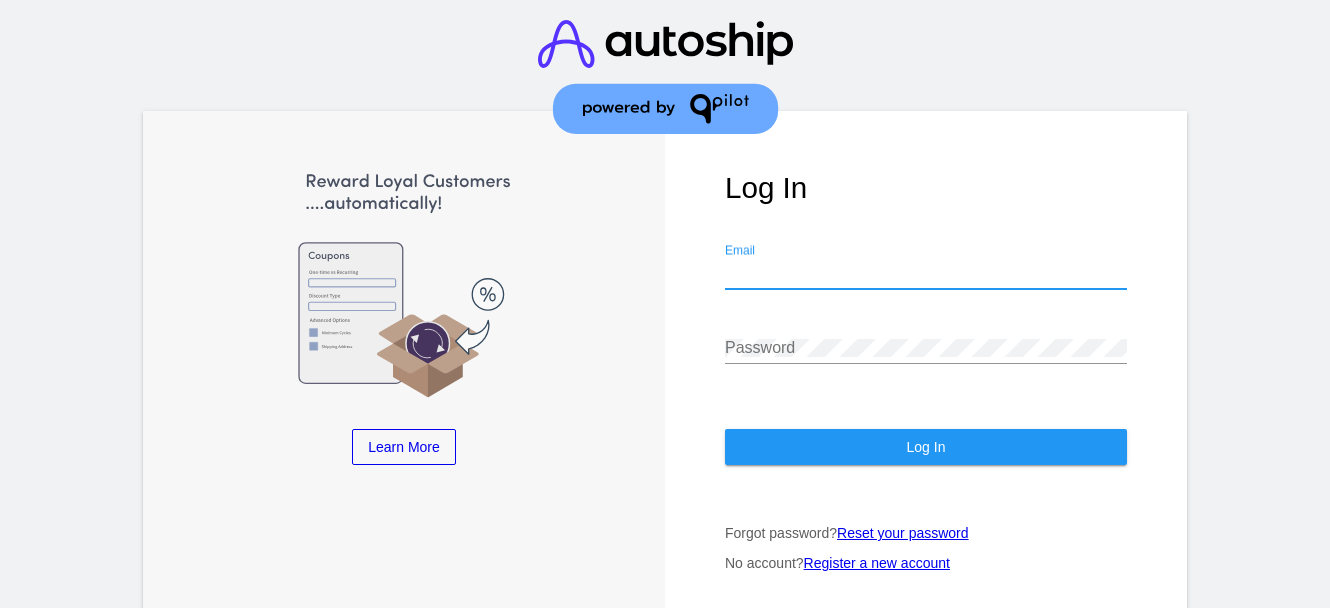 click on "Email" at bounding box center [926, 273] 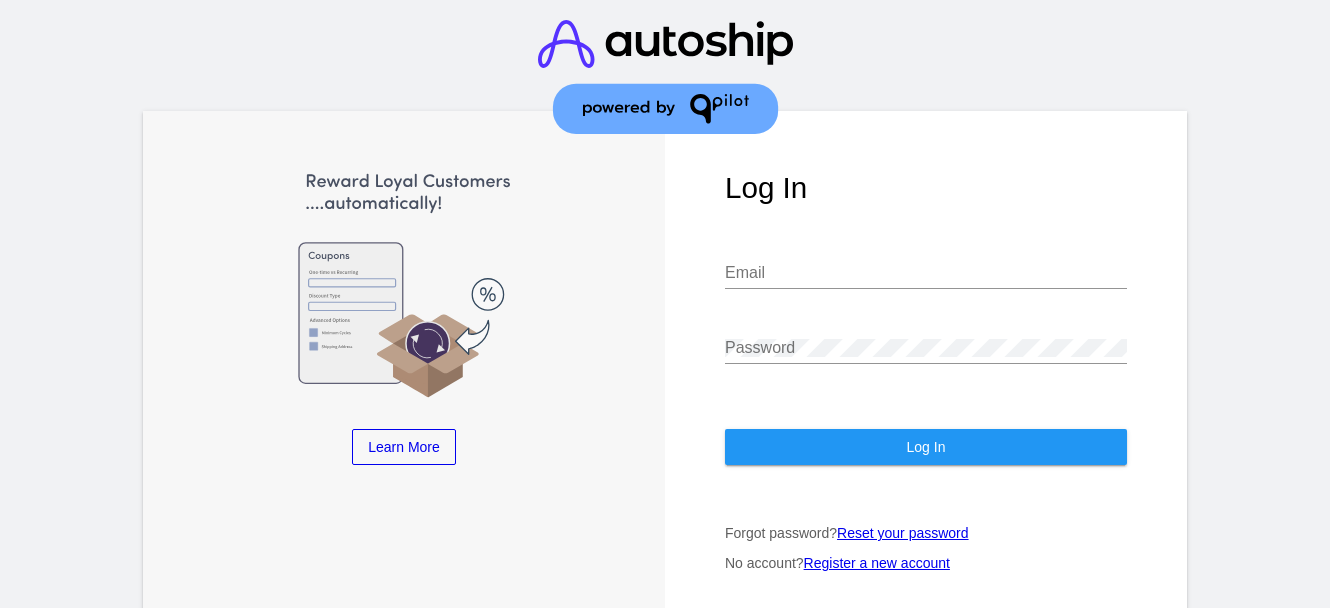 type on "[PERSON_NAME][EMAIL_ADDRESS][DOMAIN_NAME]" 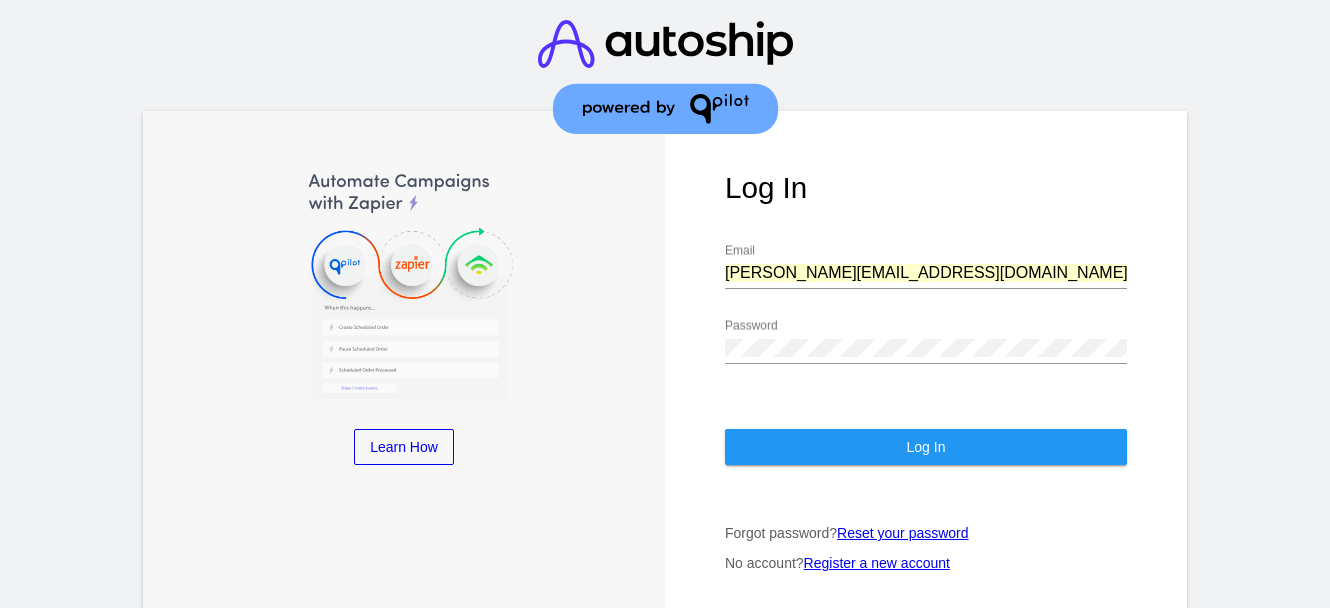 click on "Log In" 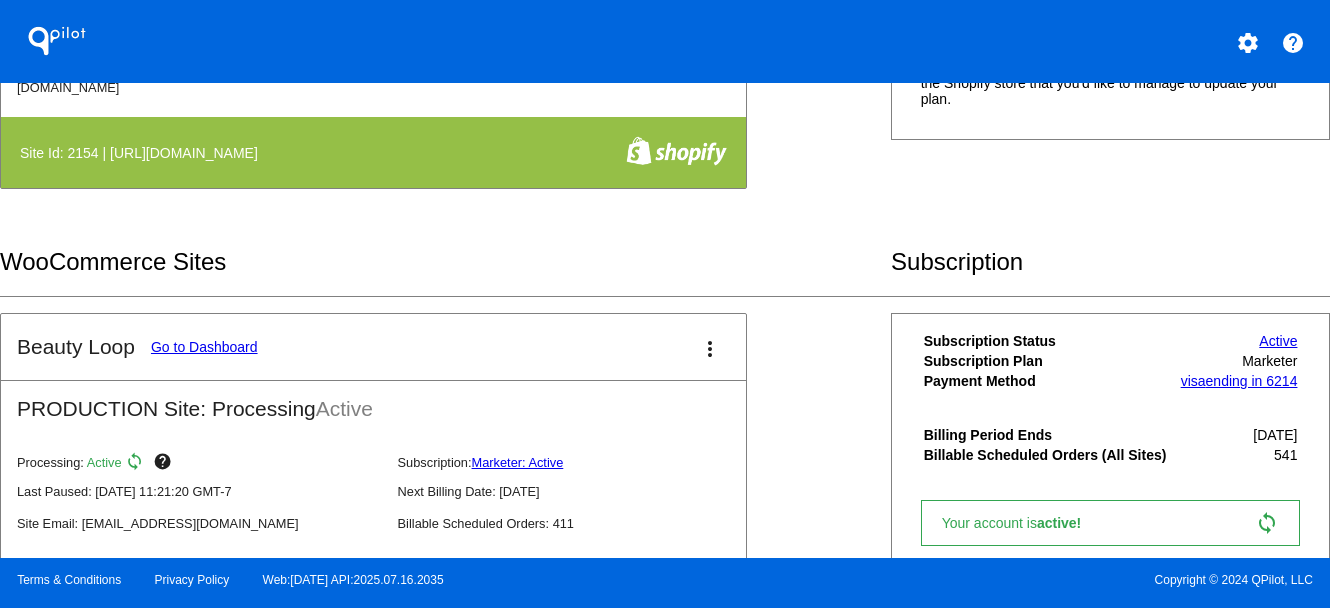 scroll, scrollTop: 676, scrollLeft: 0, axis: vertical 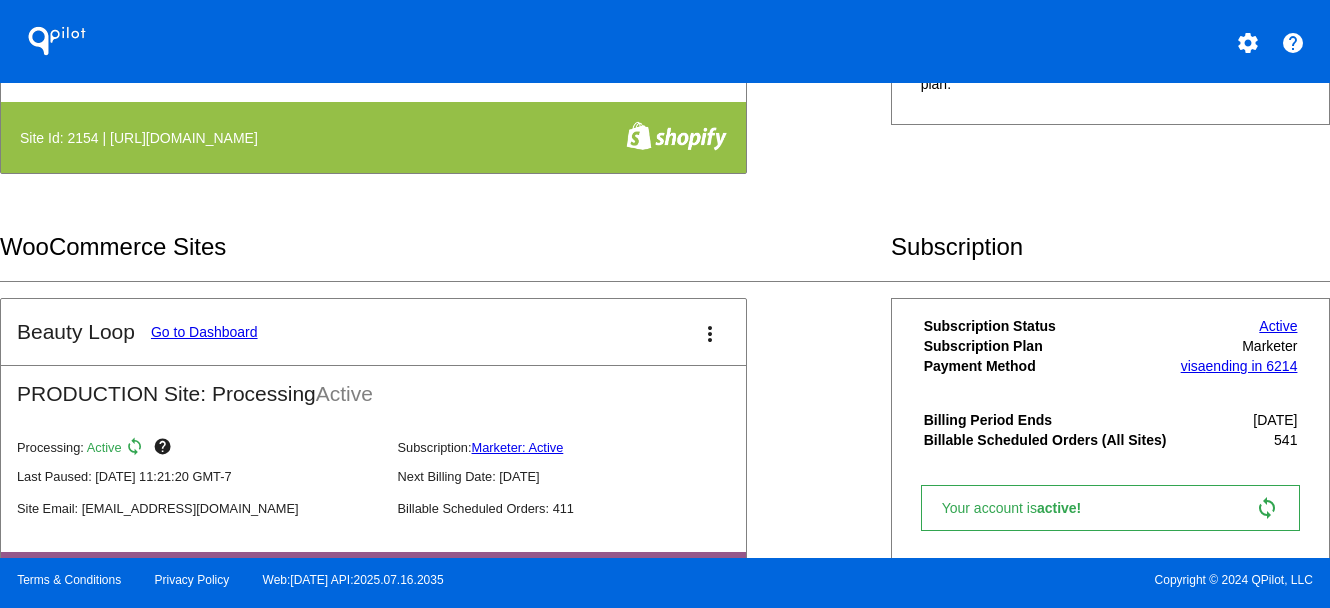 click on "Go to Dashboard" at bounding box center [204, 332] 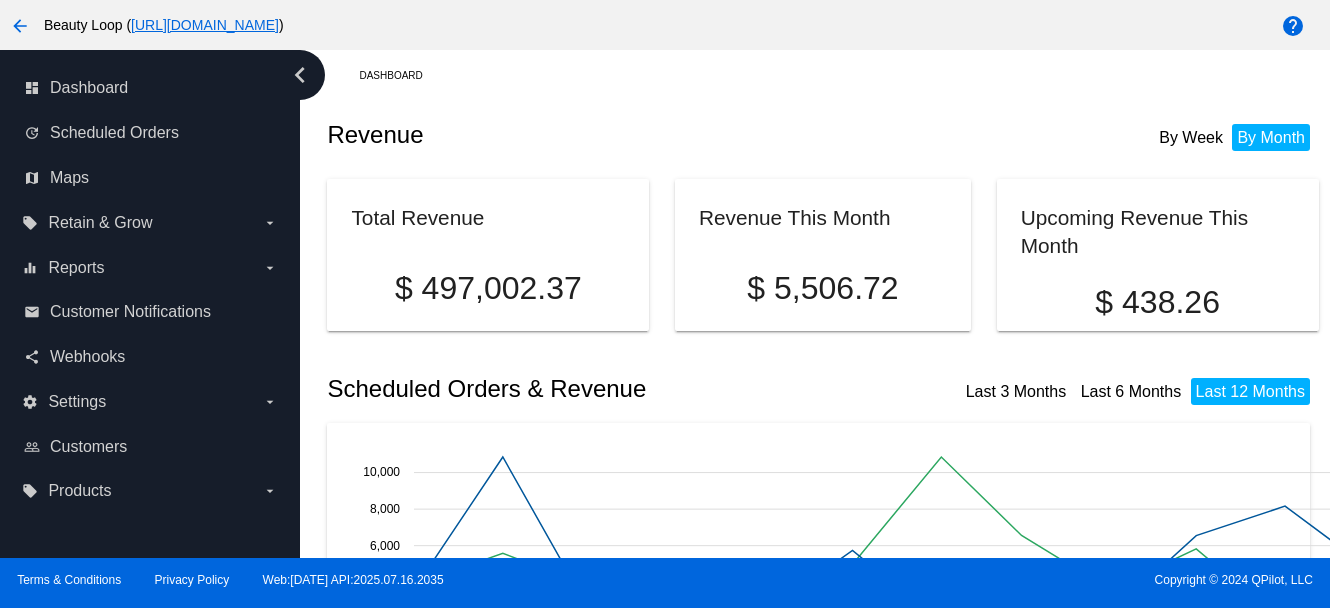 click on "Revenue
By Week
By Month" 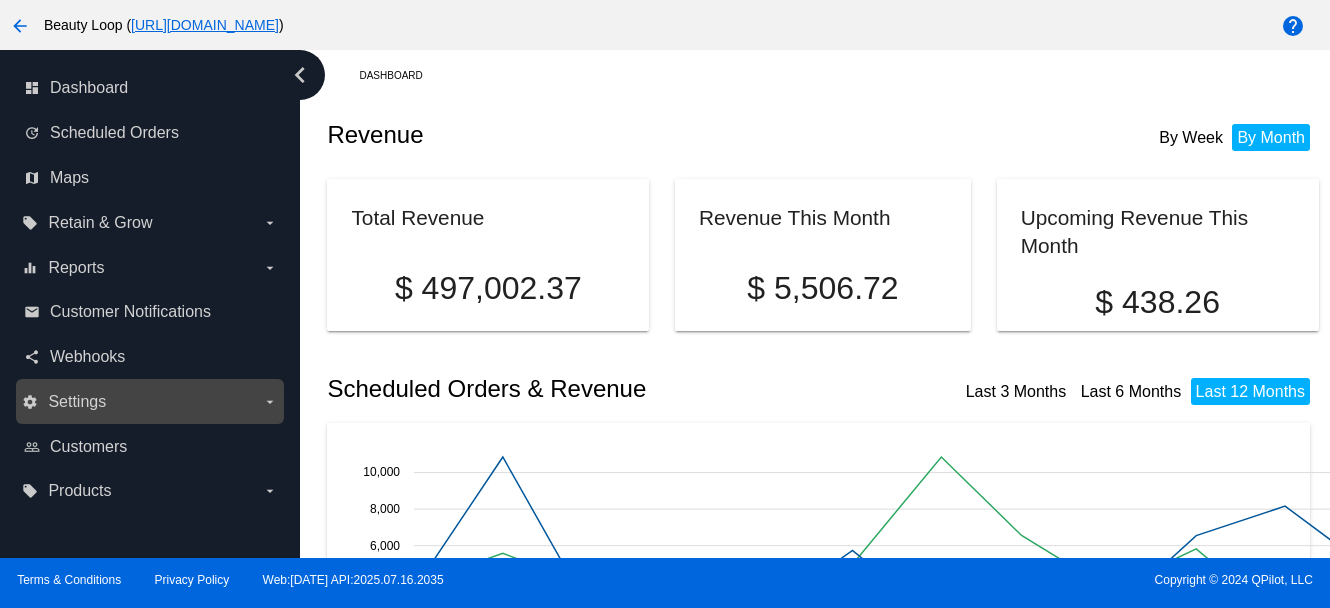 click on "settings
Settings
arrow_drop_down" at bounding box center (149, 402) 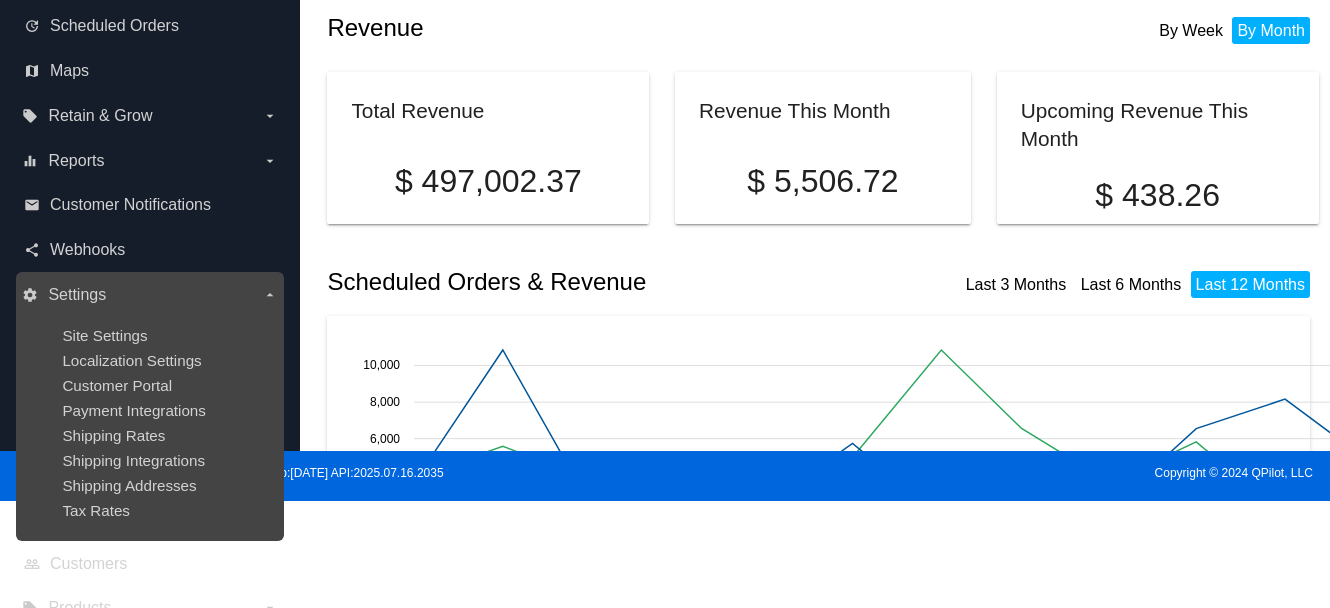 scroll, scrollTop: 150, scrollLeft: 0, axis: vertical 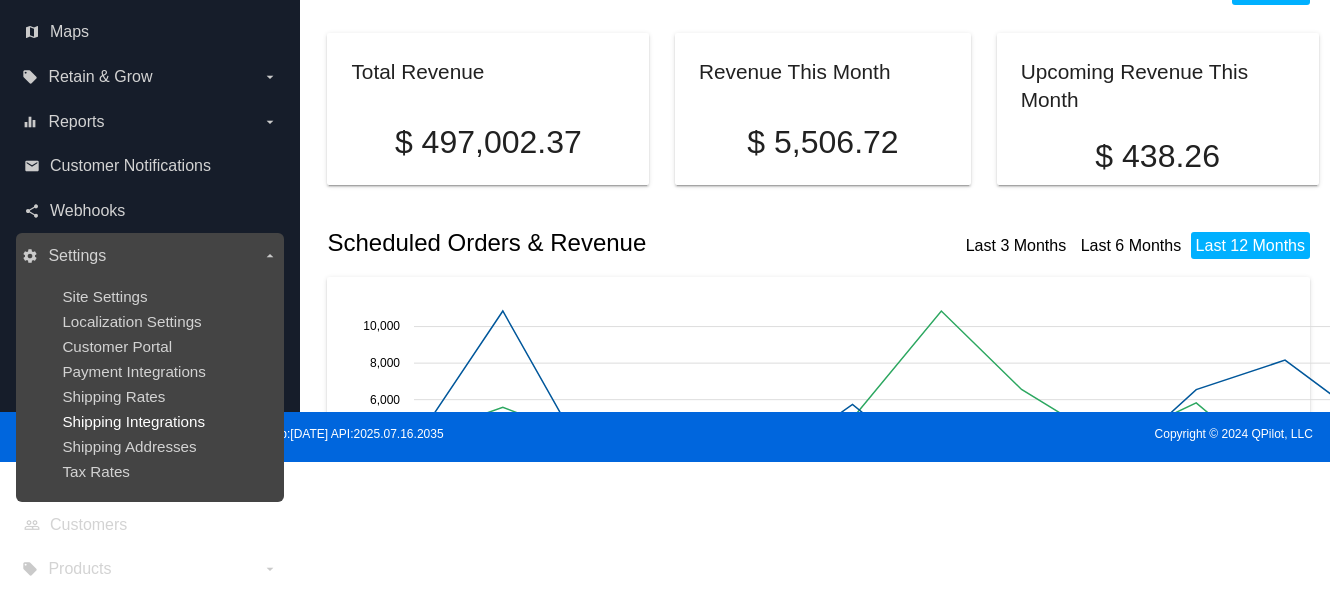 click on "Shipping Integrations" at bounding box center [133, 421] 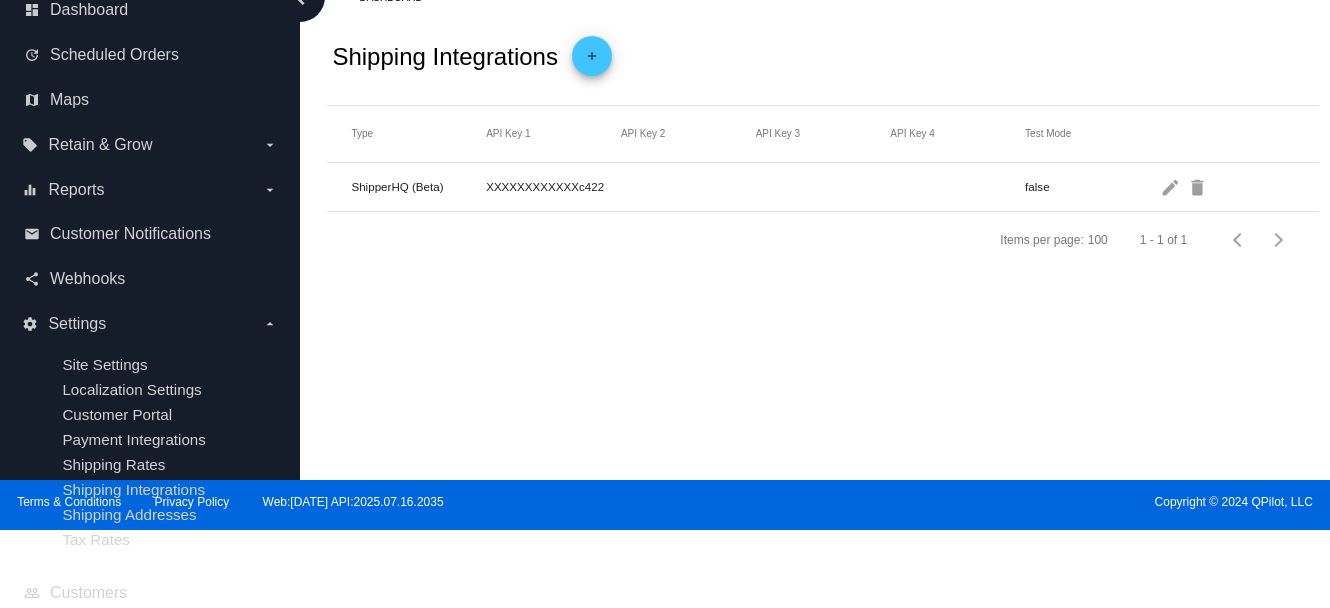 scroll, scrollTop: 46, scrollLeft: 0, axis: vertical 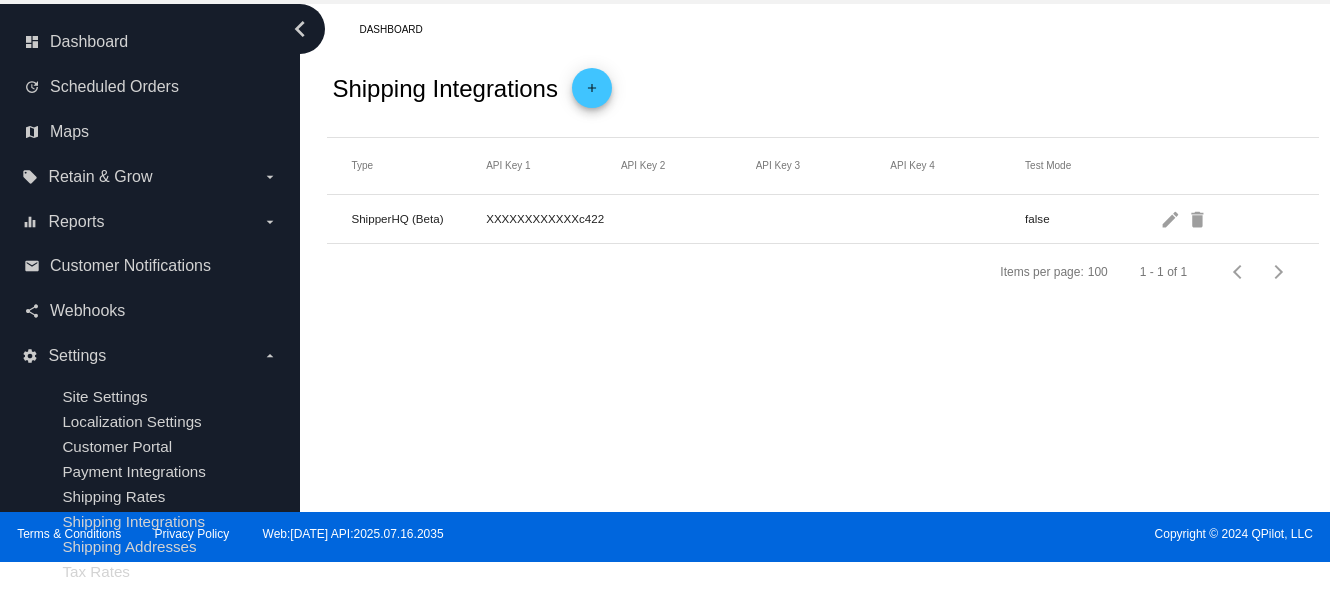 drag, startPoint x: 369, startPoint y: 229, endPoint x: 445, endPoint y: 224, distance: 76.1643 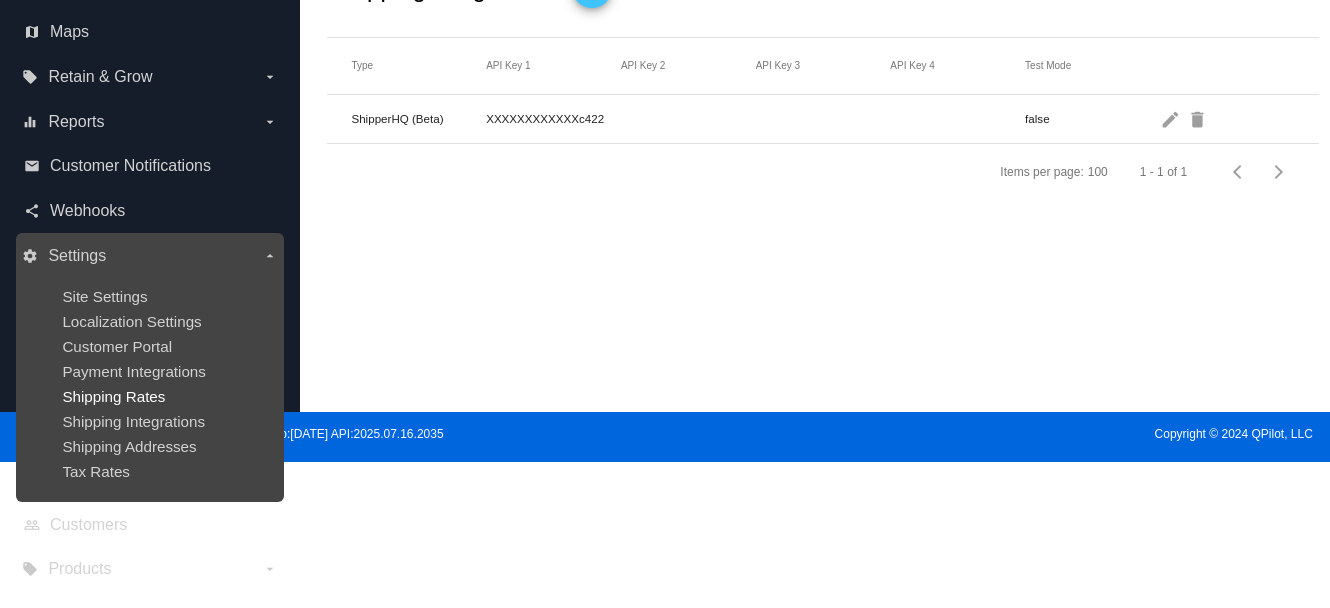 click on "Shipping Rates" at bounding box center [113, 396] 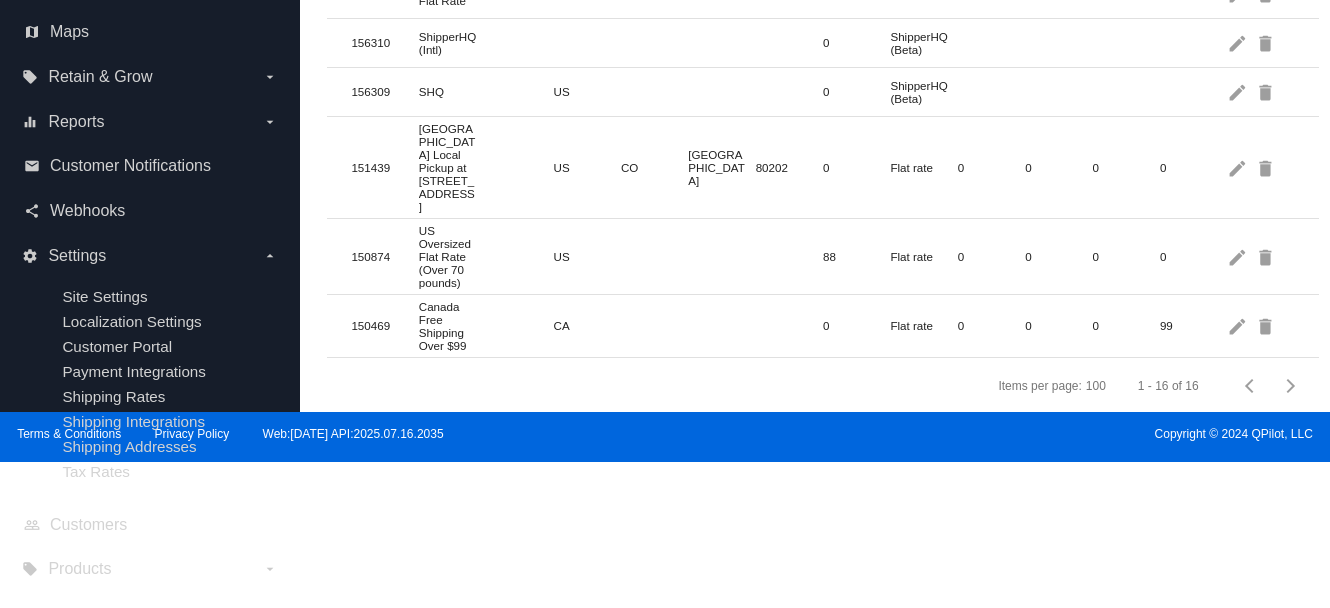 scroll, scrollTop: 0, scrollLeft: 0, axis: both 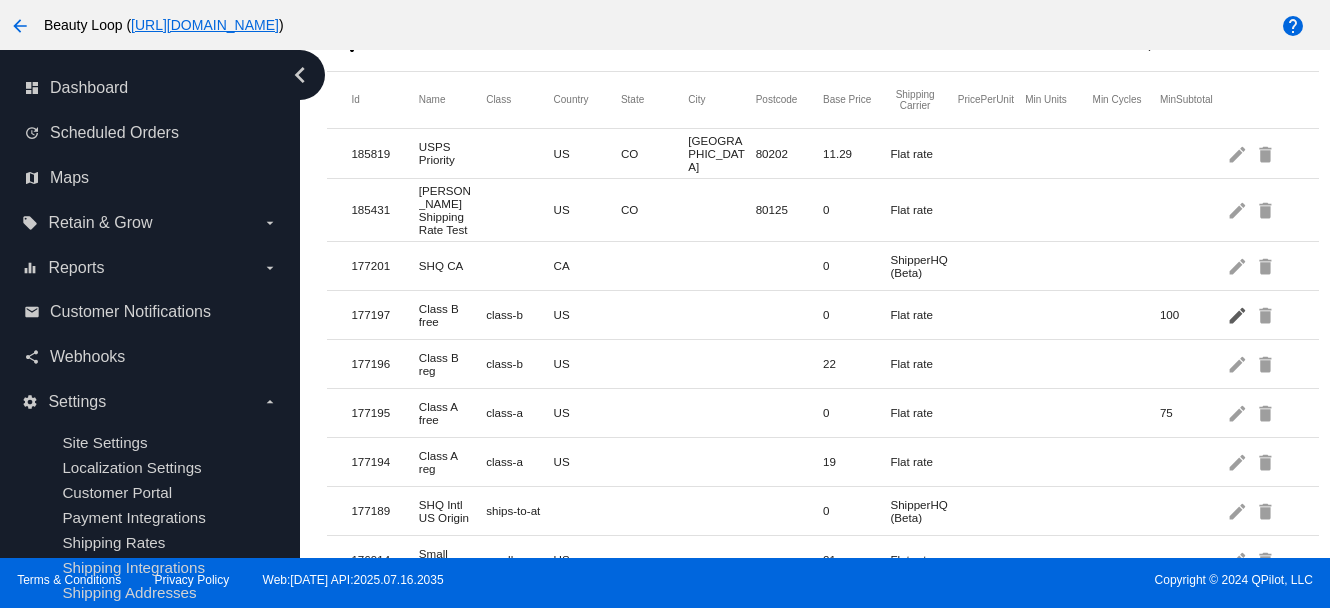 click on "edit" 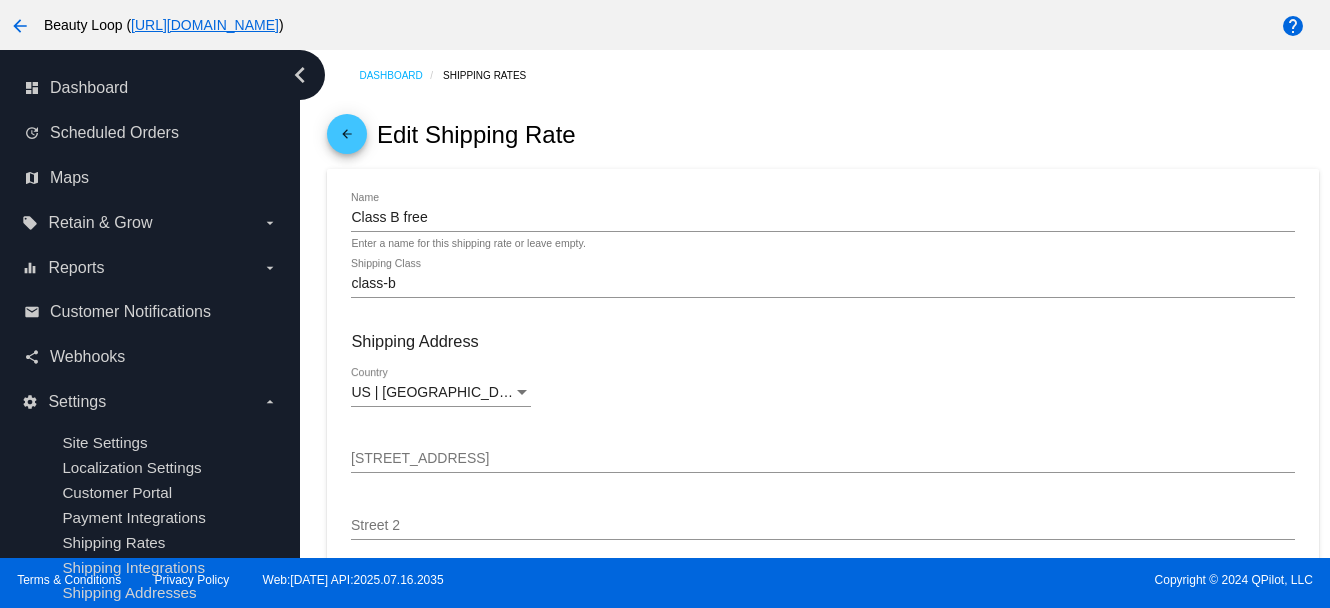 scroll, scrollTop: 1, scrollLeft: 0, axis: vertical 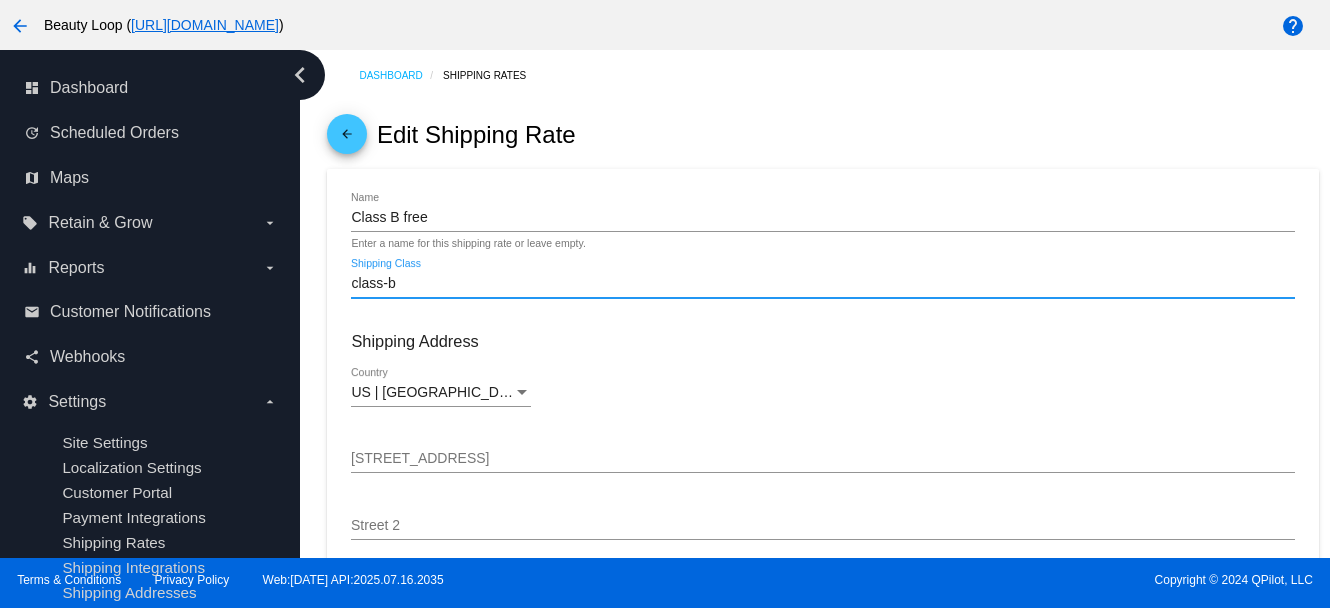 drag, startPoint x: 352, startPoint y: 288, endPoint x: 492, endPoint y: 288, distance: 140 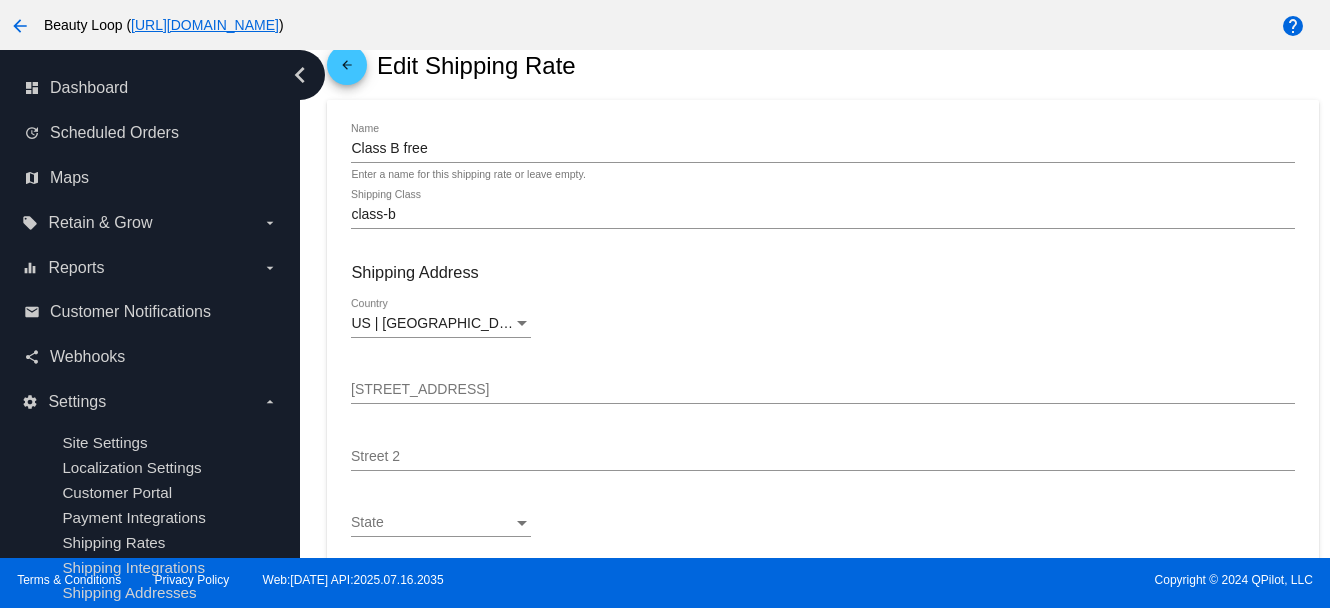 scroll, scrollTop: 305, scrollLeft: 0, axis: vertical 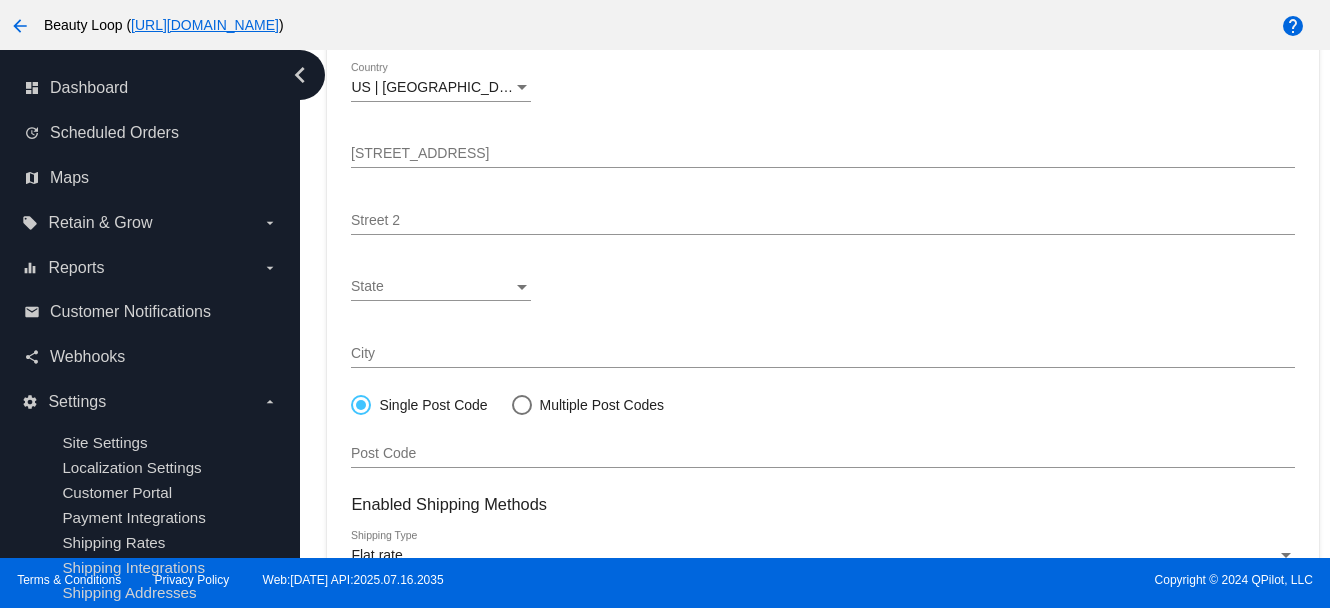 drag, startPoint x: 349, startPoint y: 94, endPoint x: 468, endPoint y: 96, distance: 119.01681 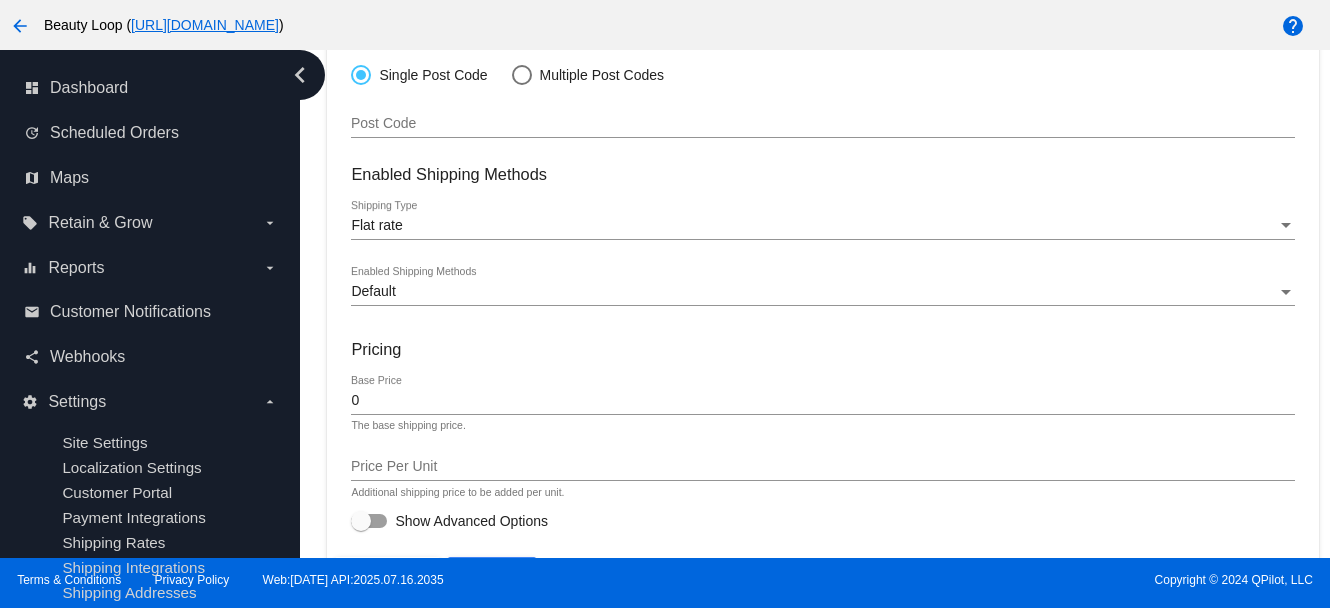 scroll, scrollTop: 697, scrollLeft: 0, axis: vertical 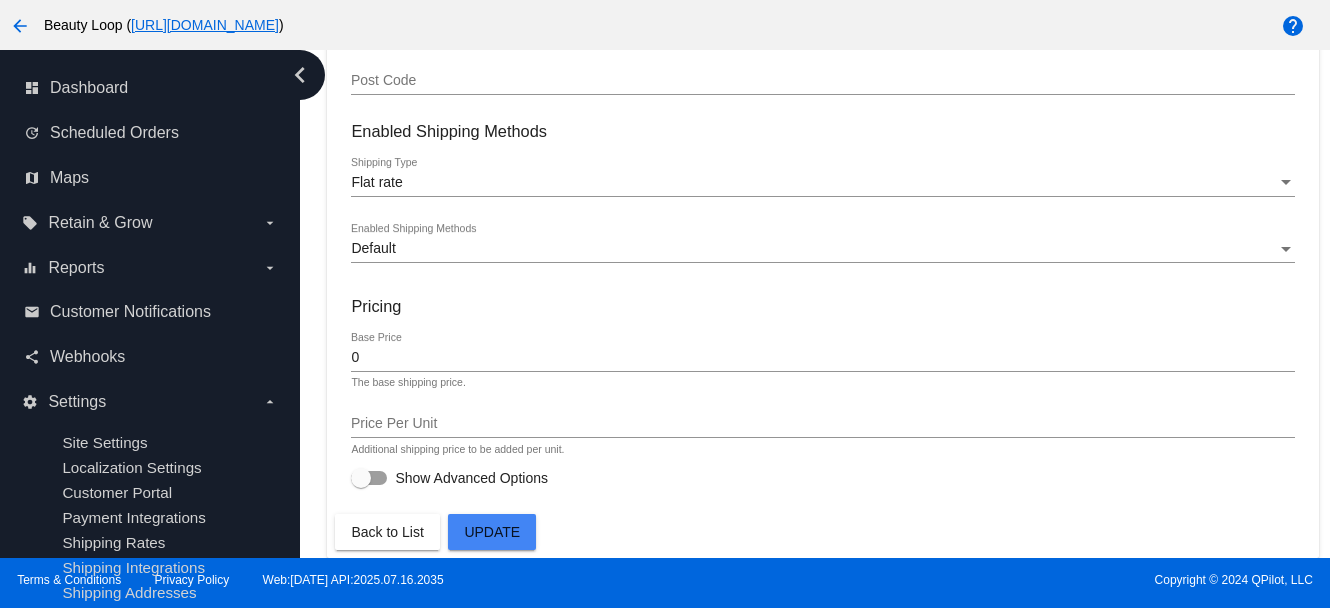 click on "0" at bounding box center (822, 358) 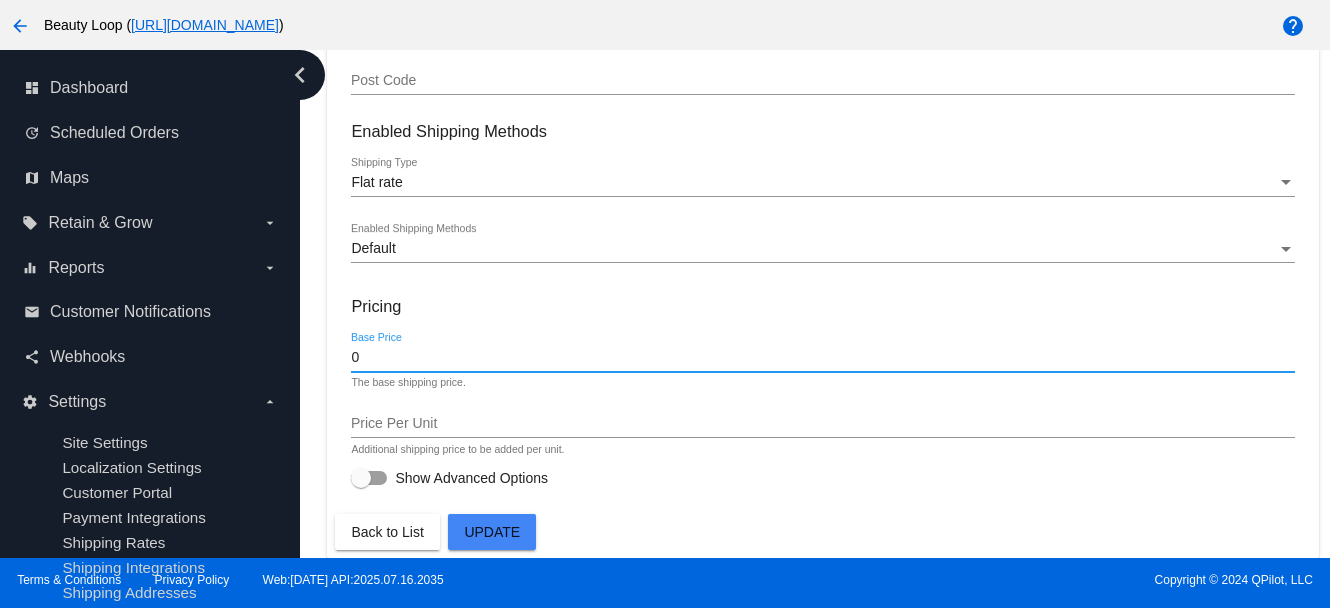click on "Class B free
Name Enter a name for this shipping rate or leave empty.
class-b
Shipping Class
Shipping Address
[GEOGRAPHIC_DATA] | [GEOGRAPHIC_DATA]
Country
Street 1
Street 2
State
State
City
Single Post Code
Multiple Post Codes
Post Code
Enabled Shipping Methods
Flat rate
Shipping Type
Default
Enabled Shipping Methods
Pricing
0
Base Price The base shipping price.
Price Per Unit Additional shipping price to be added per unit." 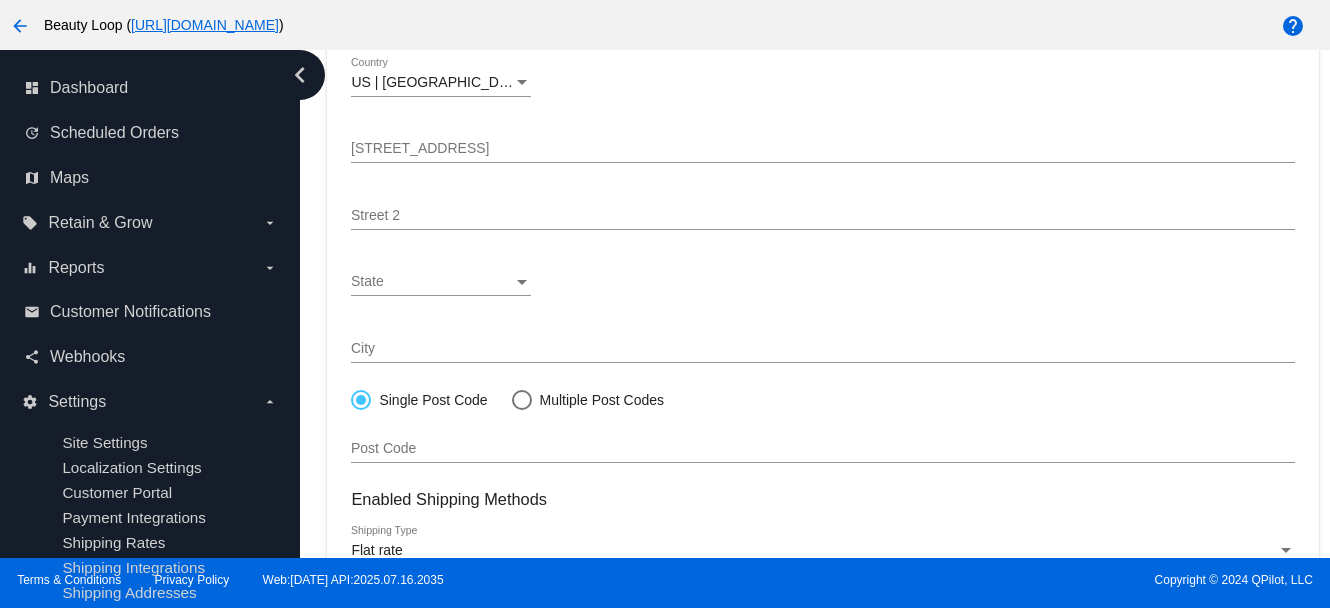 scroll, scrollTop: 0, scrollLeft: 0, axis: both 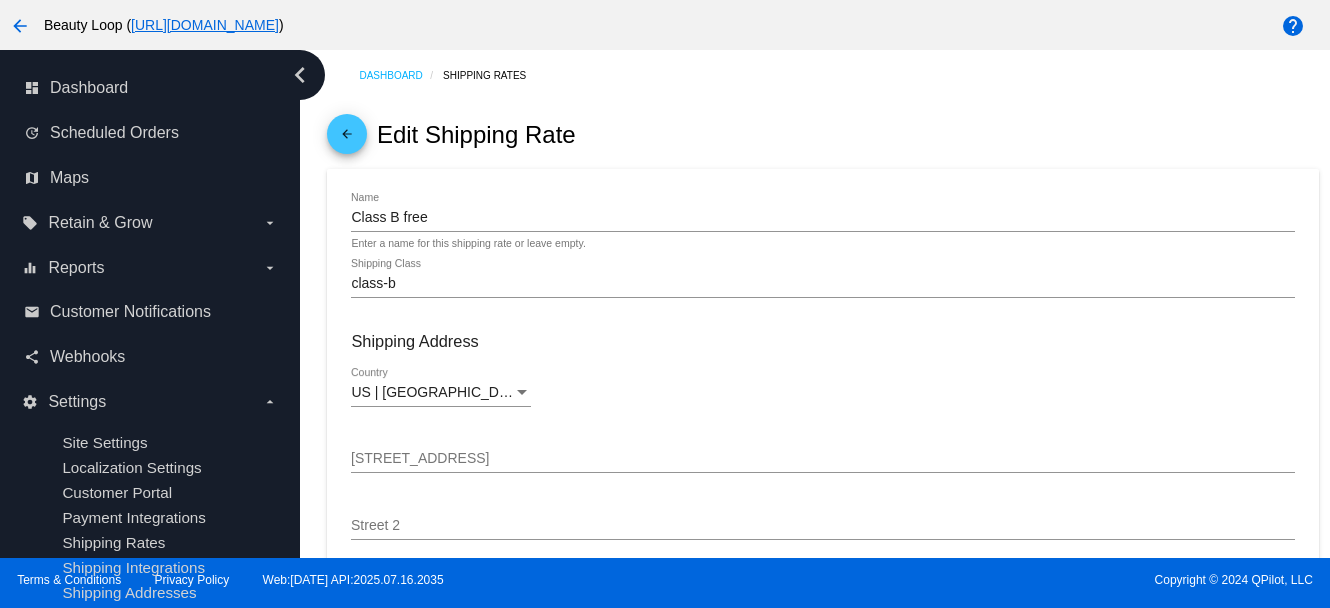 click on "arrow_back" 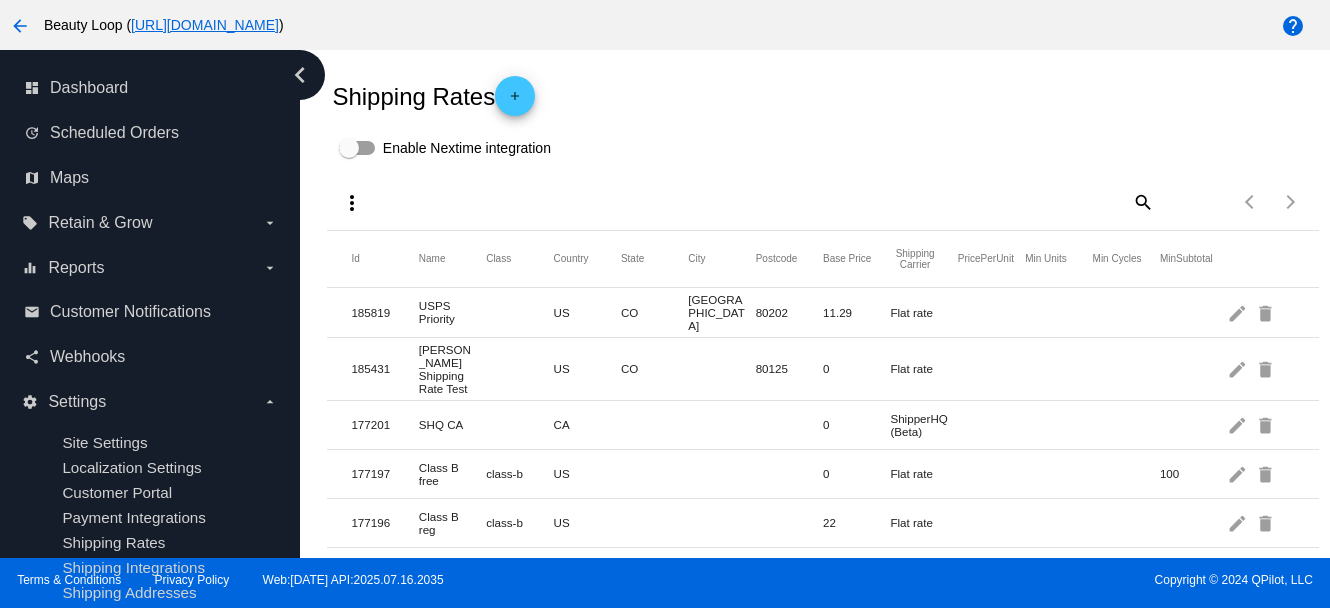 scroll, scrollTop: 124, scrollLeft: 0, axis: vertical 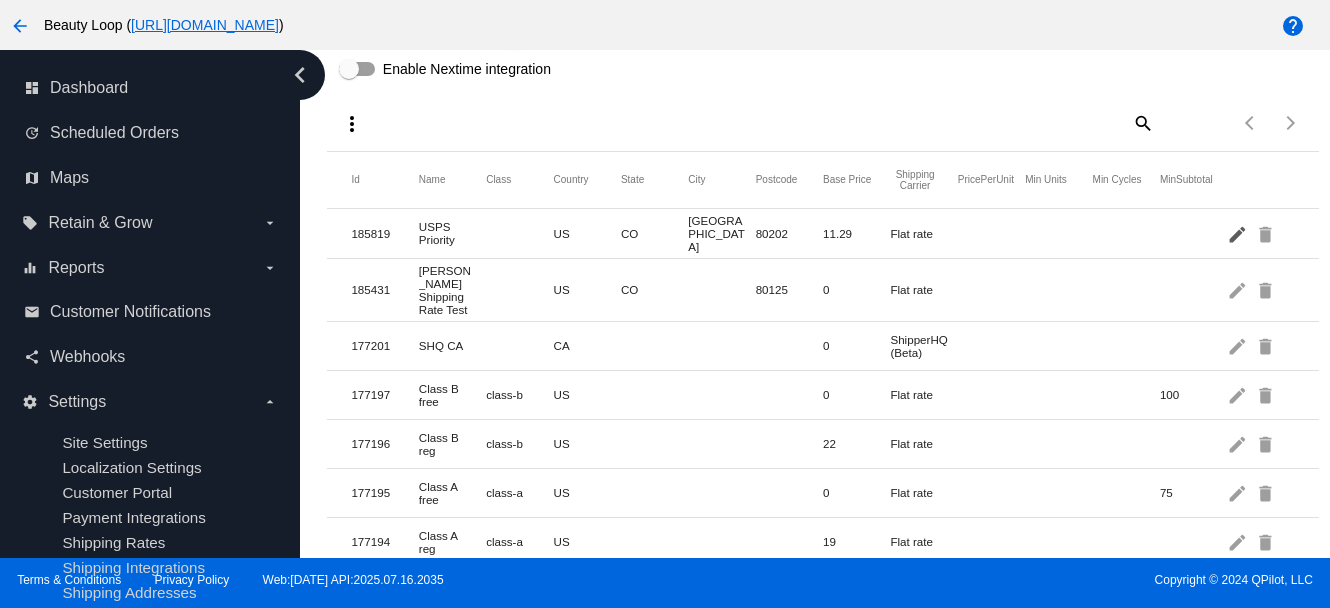 click on "edit" 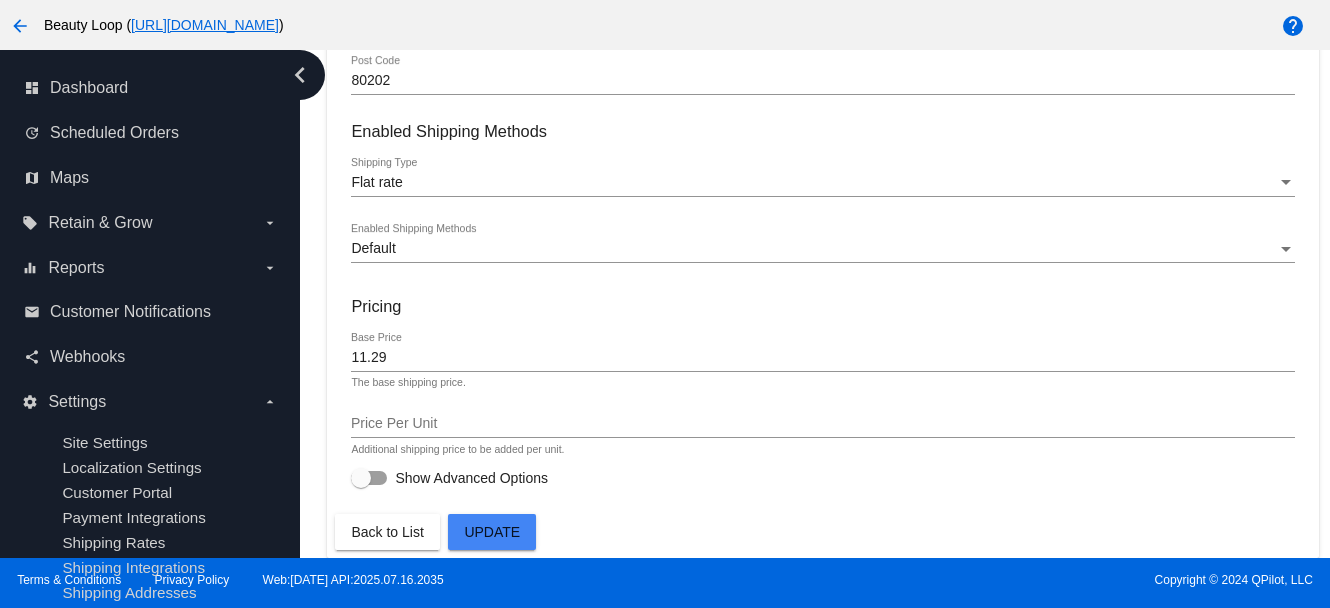 scroll, scrollTop: 697, scrollLeft: 0, axis: vertical 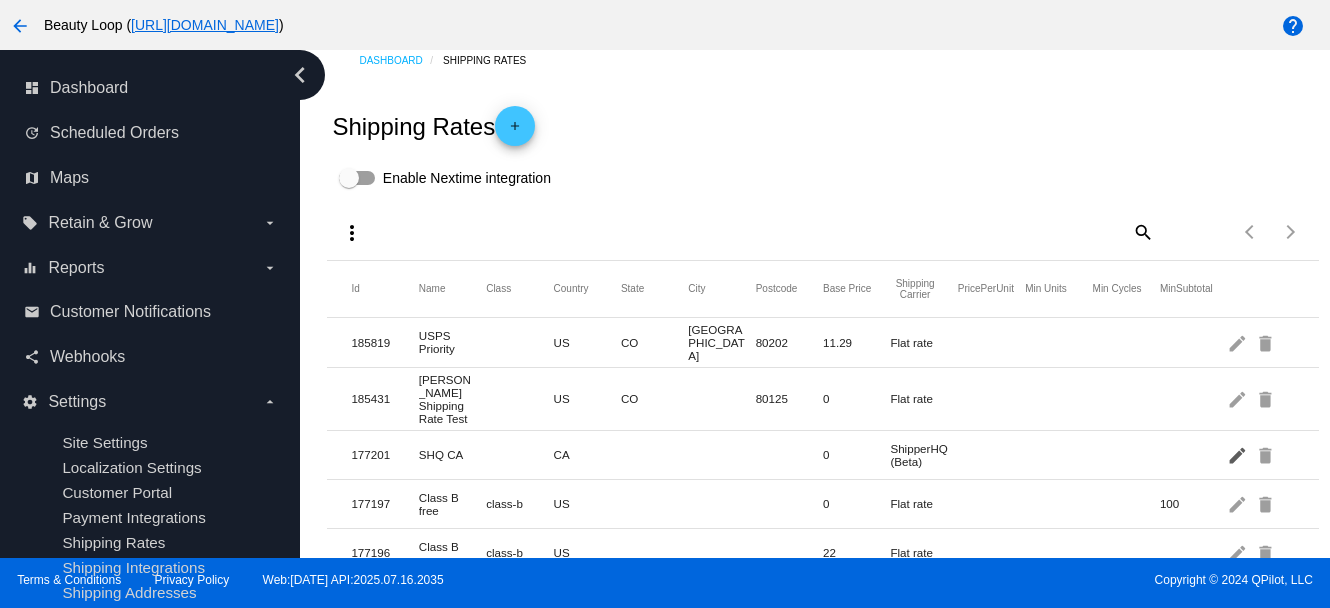 click on "edit" 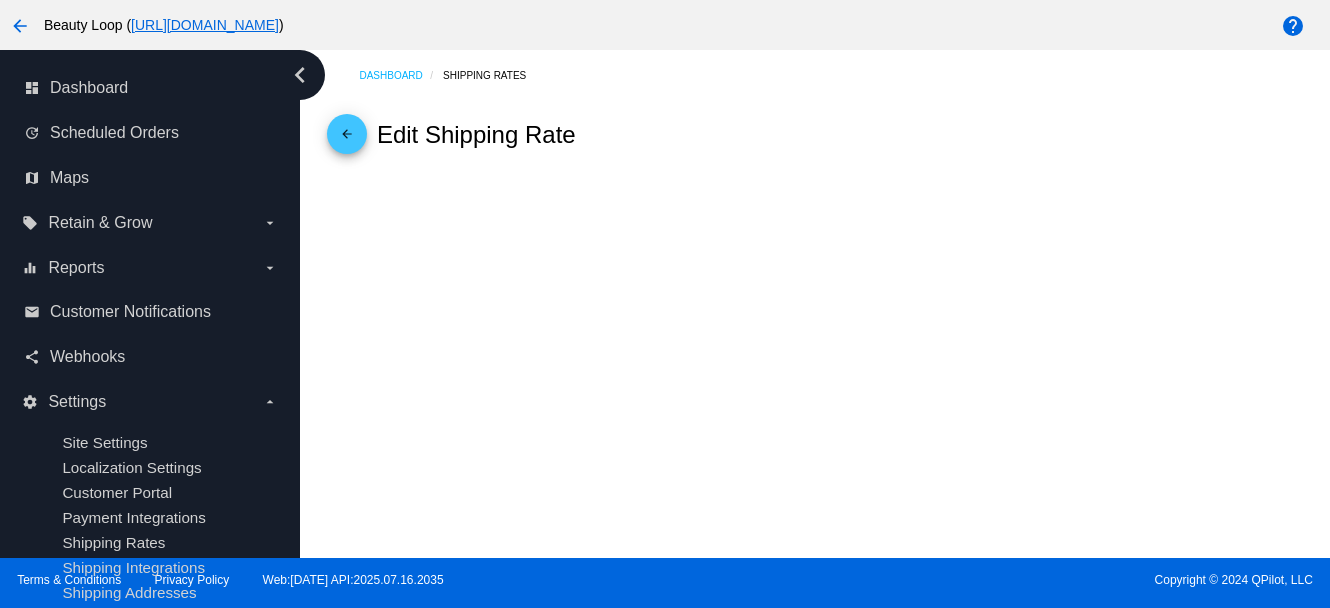 scroll, scrollTop: 0, scrollLeft: 0, axis: both 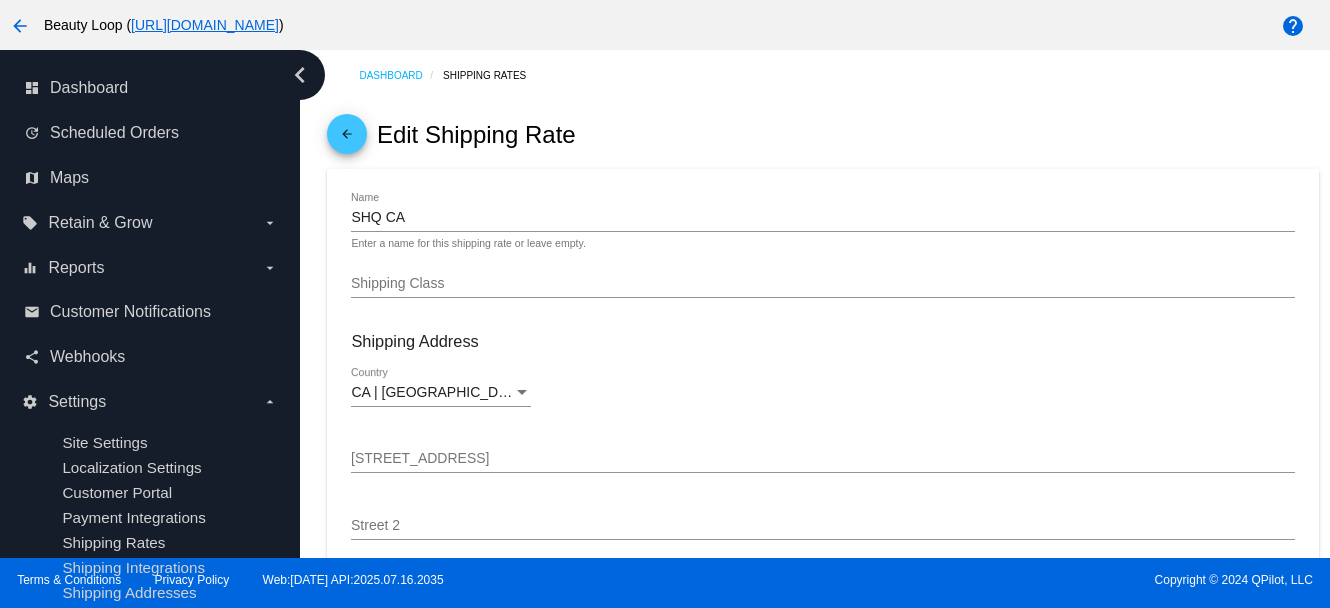 click on "SHQ CA" at bounding box center [822, 218] 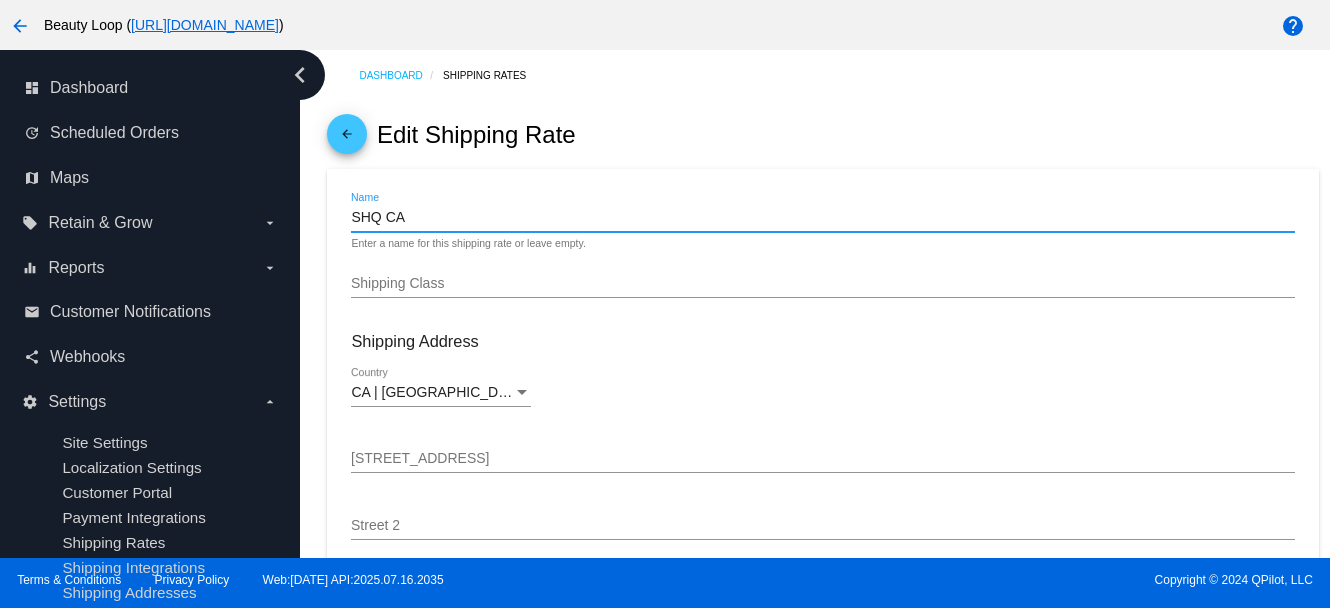 click on "CA | [GEOGRAPHIC_DATA]
Country" 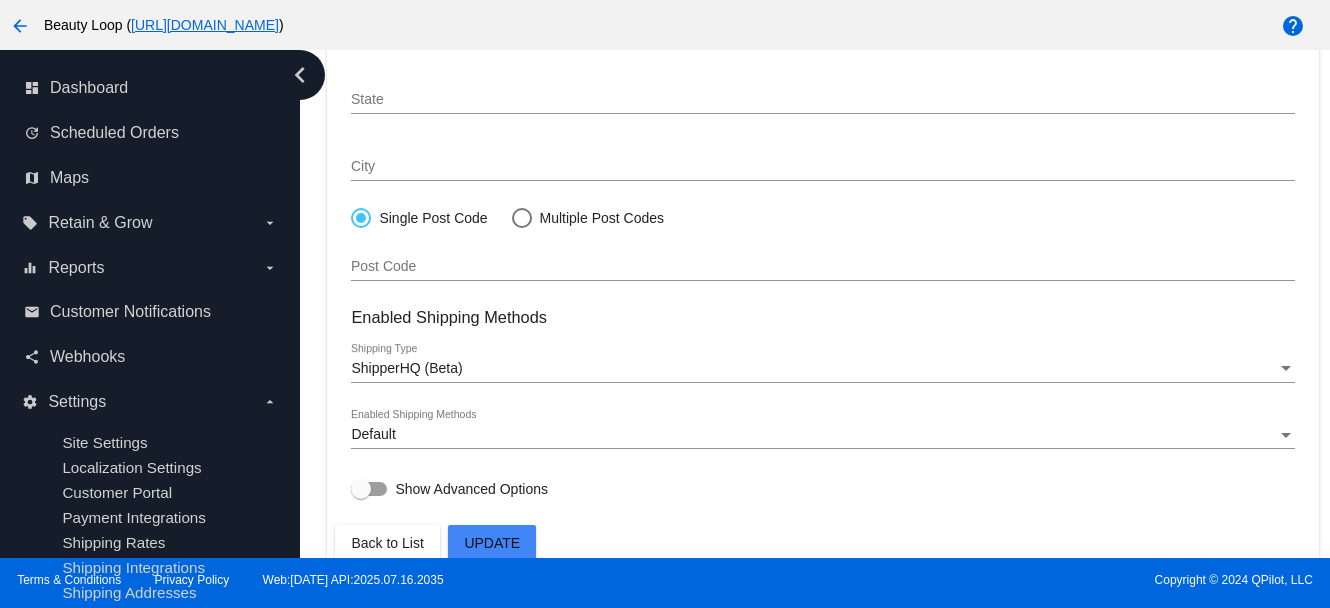 scroll, scrollTop: 518, scrollLeft: 0, axis: vertical 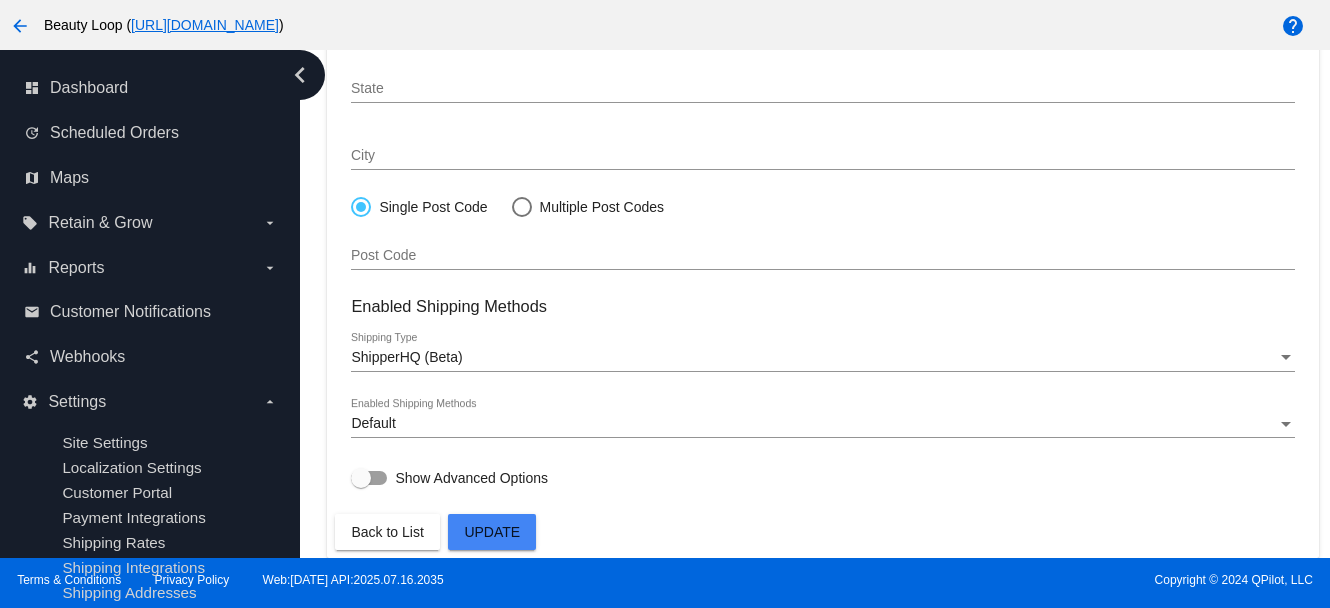 click at bounding box center [361, 478] 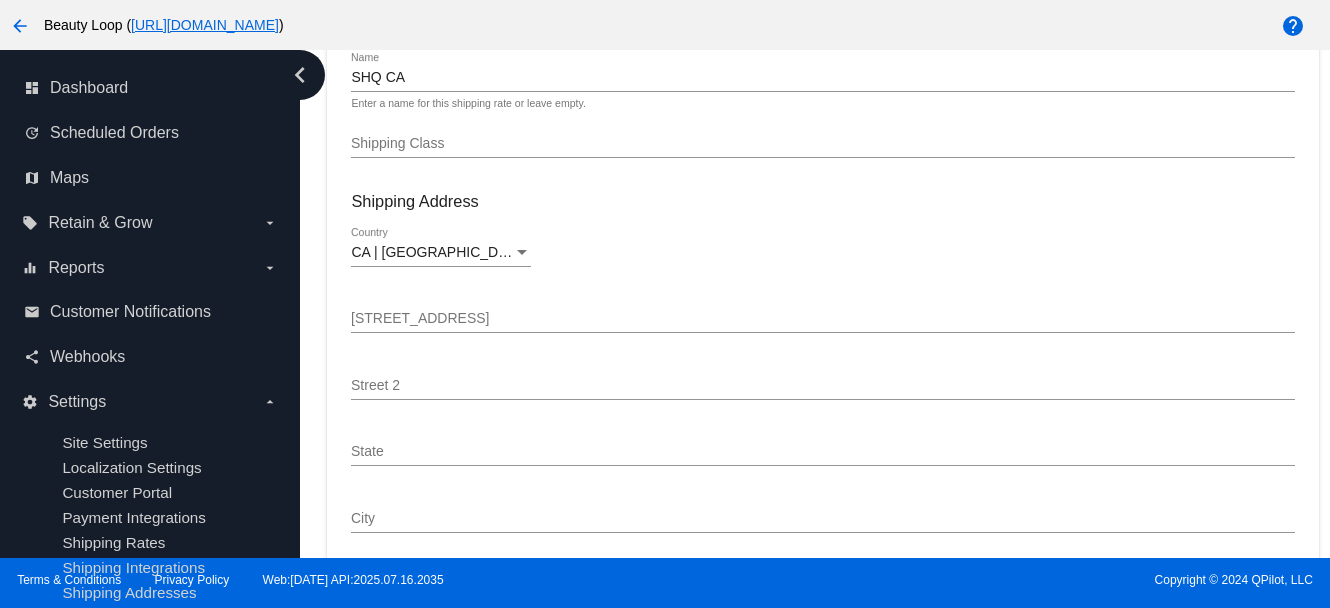scroll, scrollTop: 0, scrollLeft: 0, axis: both 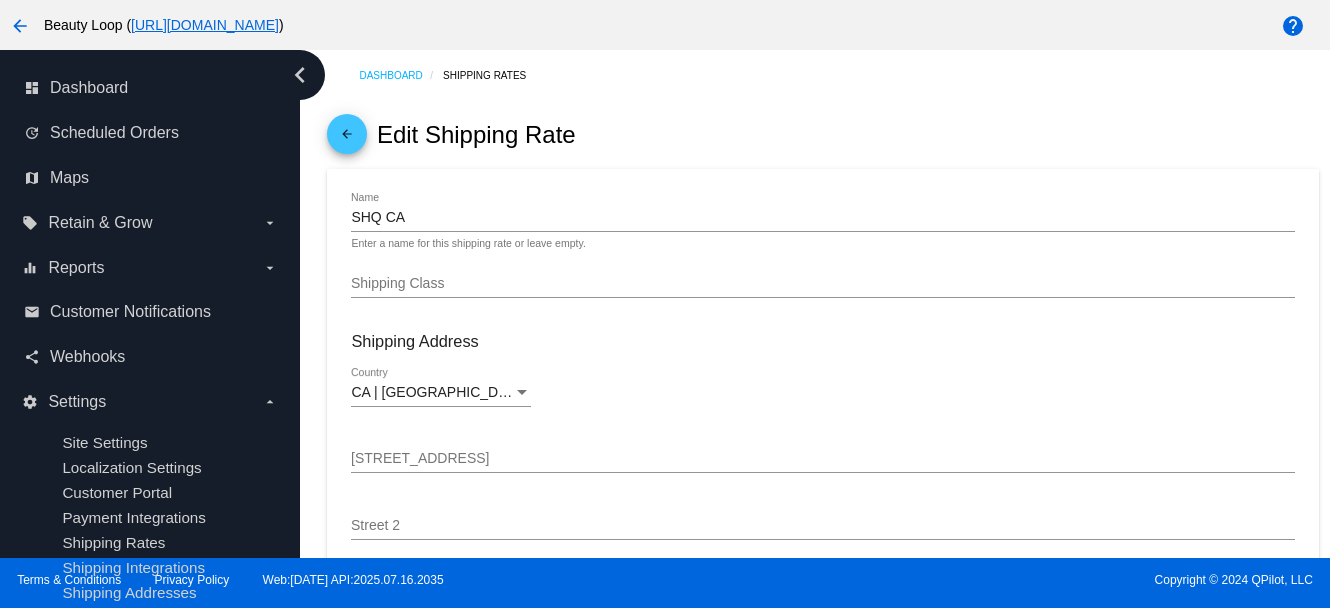 click on "arrow_back" 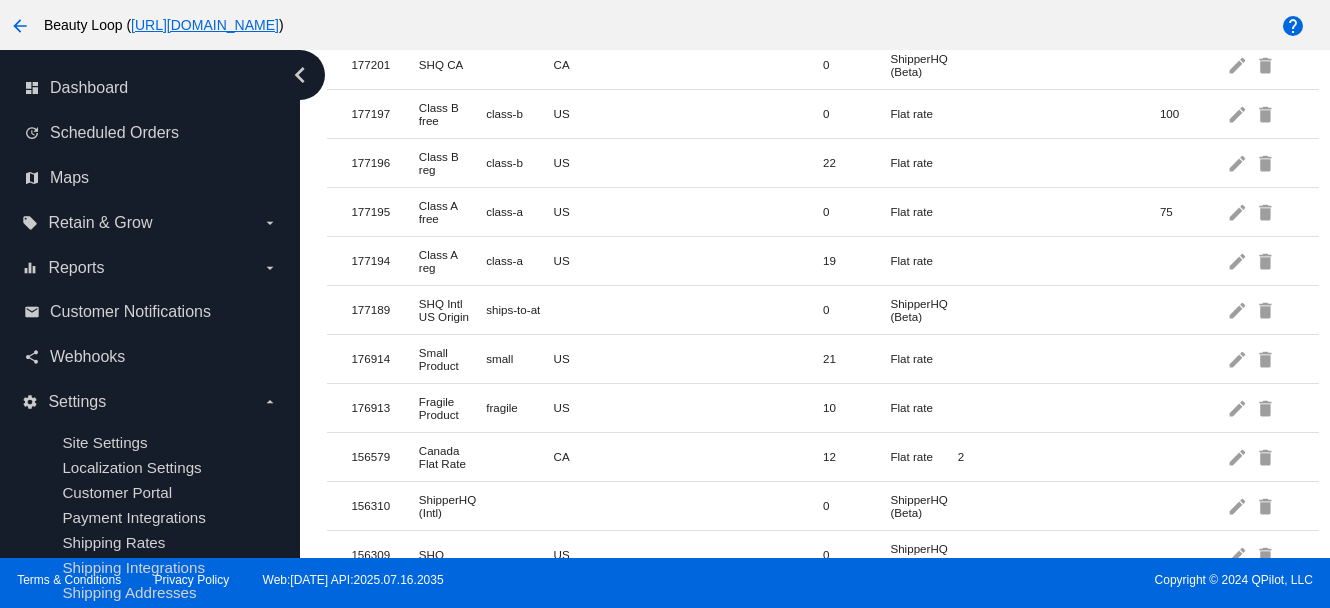 scroll, scrollTop: 0, scrollLeft: 0, axis: both 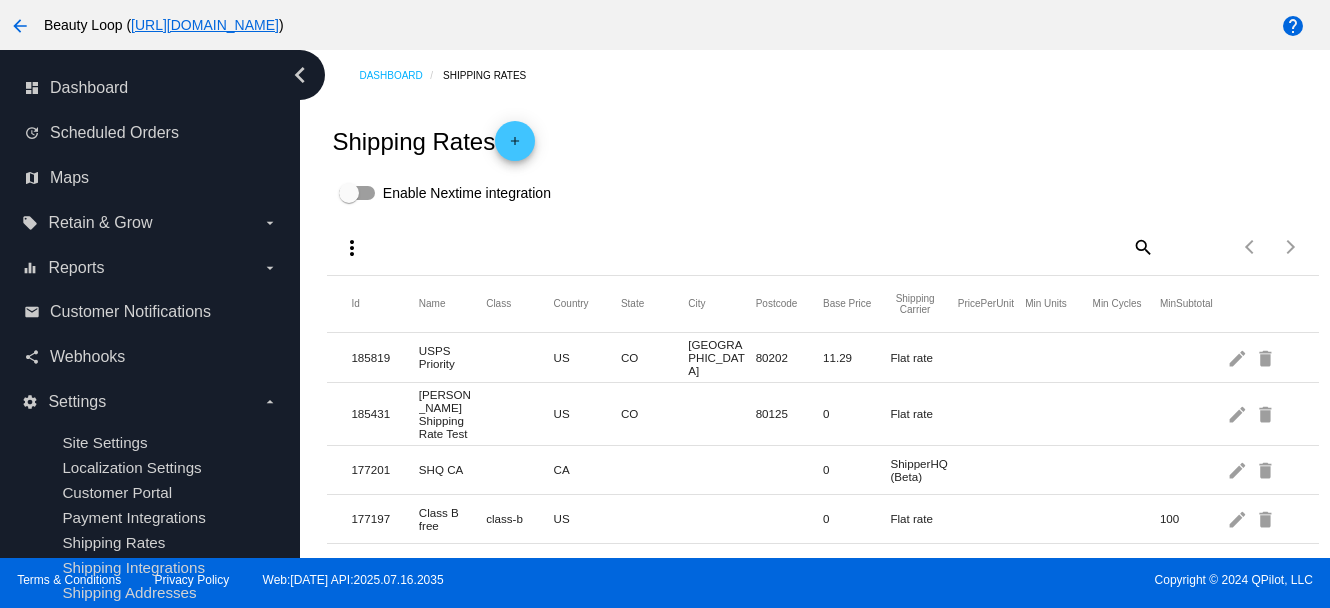 click on "arrow_back" at bounding box center [20, 26] 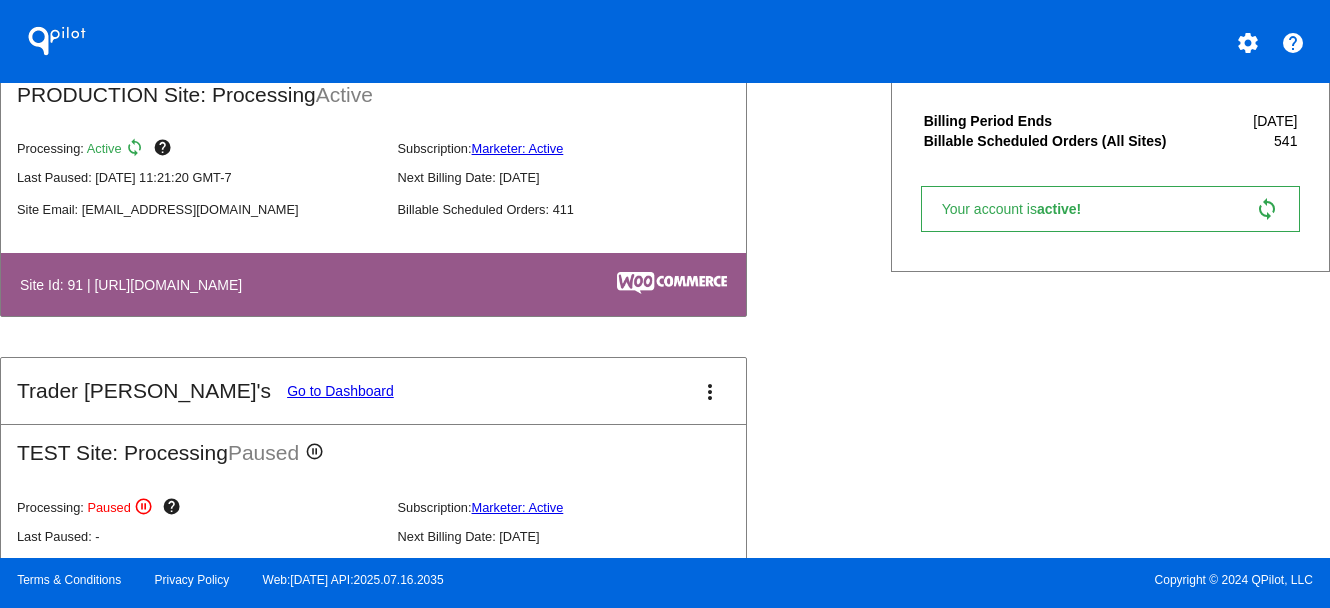 scroll, scrollTop: 848, scrollLeft: 0, axis: vertical 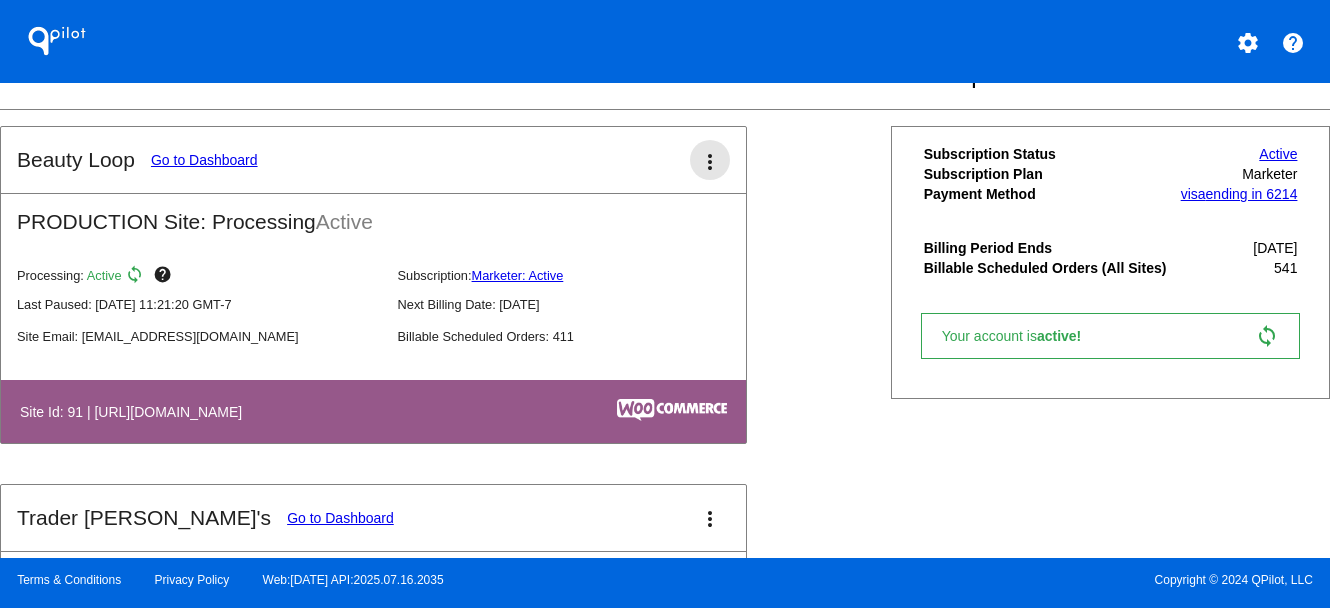 click on "more_vert" at bounding box center [710, 162] 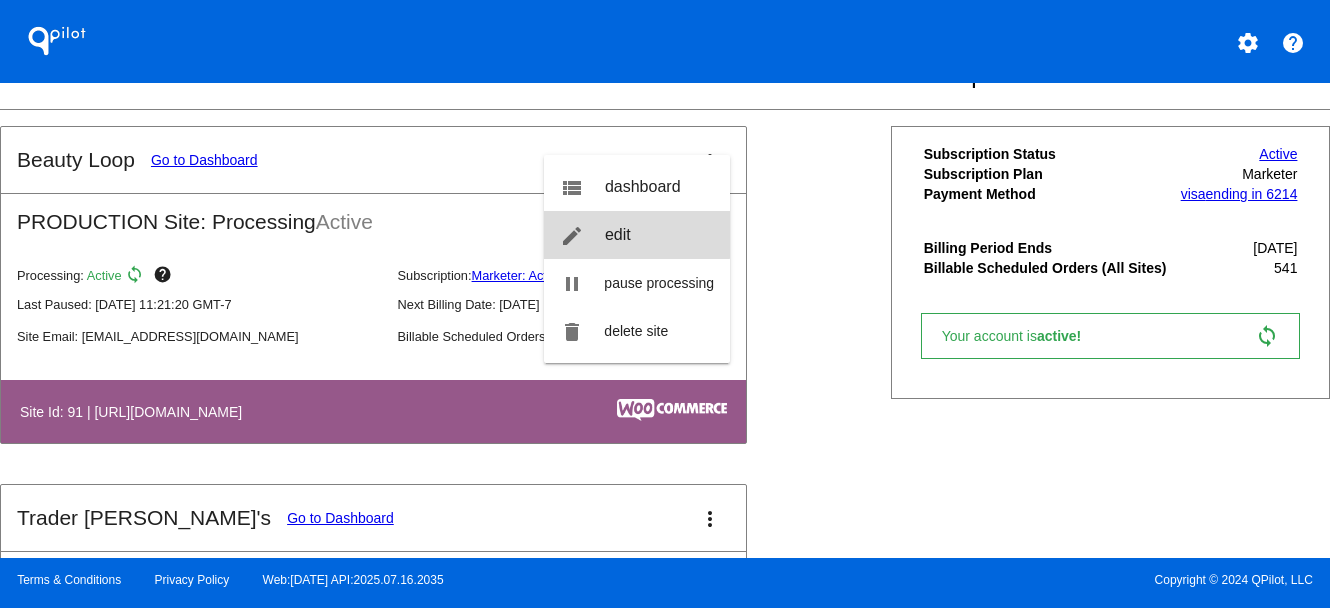 click on "edit" at bounding box center [618, 234] 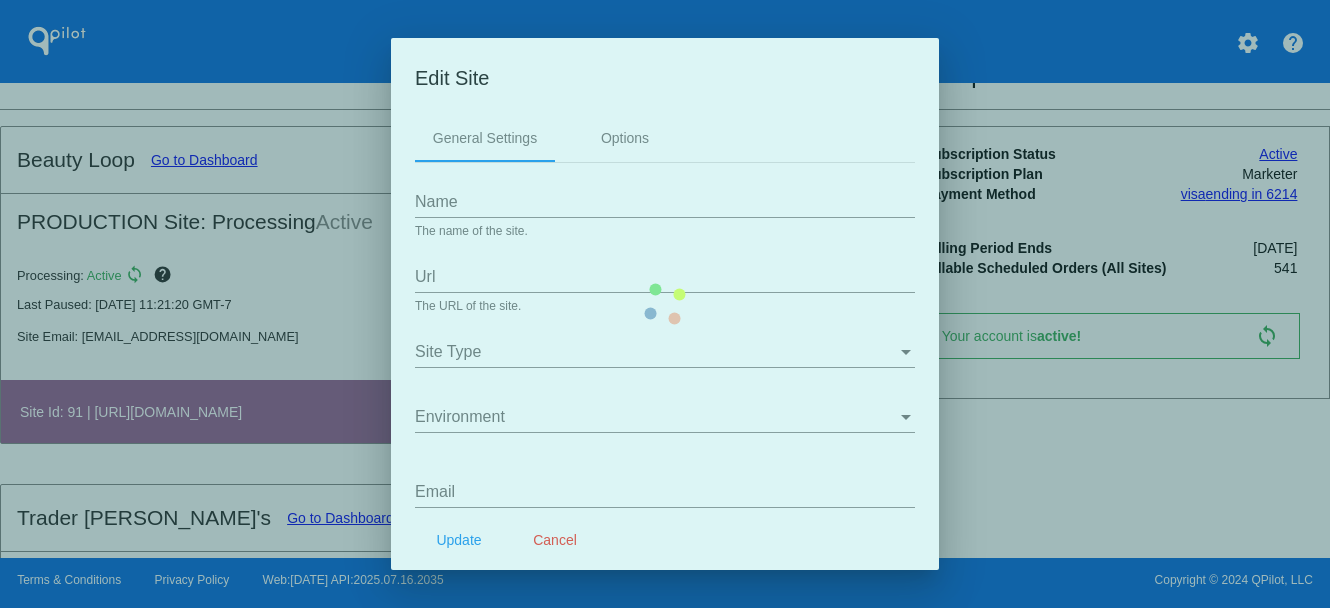 type on "Beauty Loop" 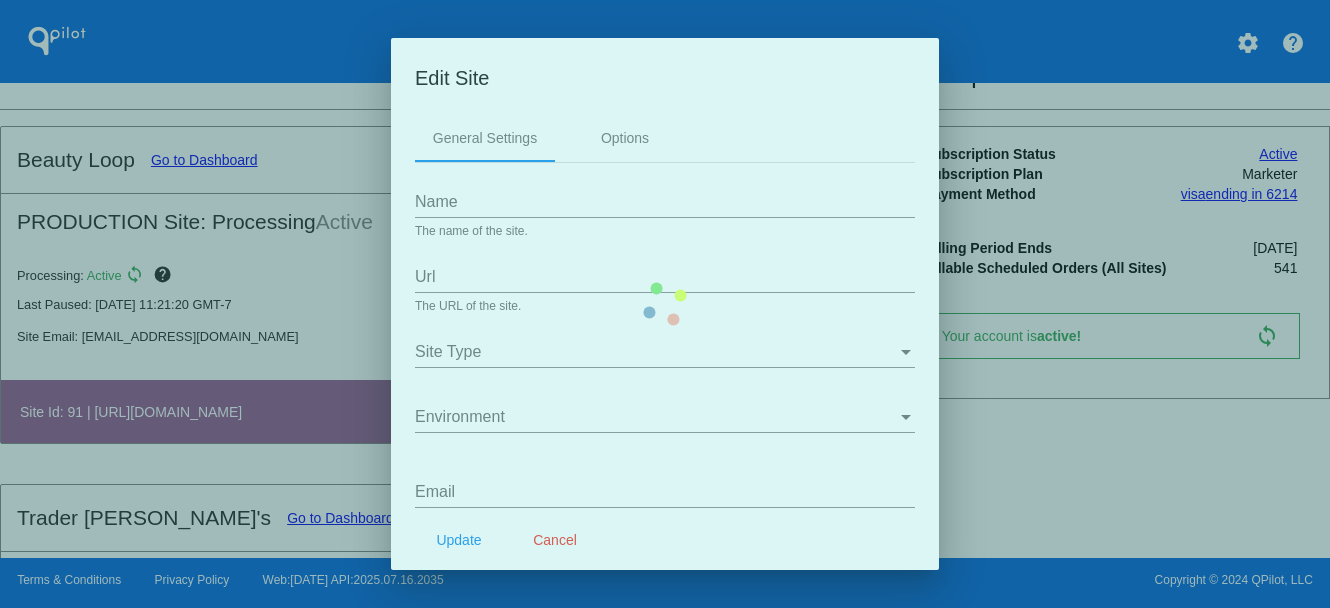 type on "[URL][DOMAIN_NAME]" 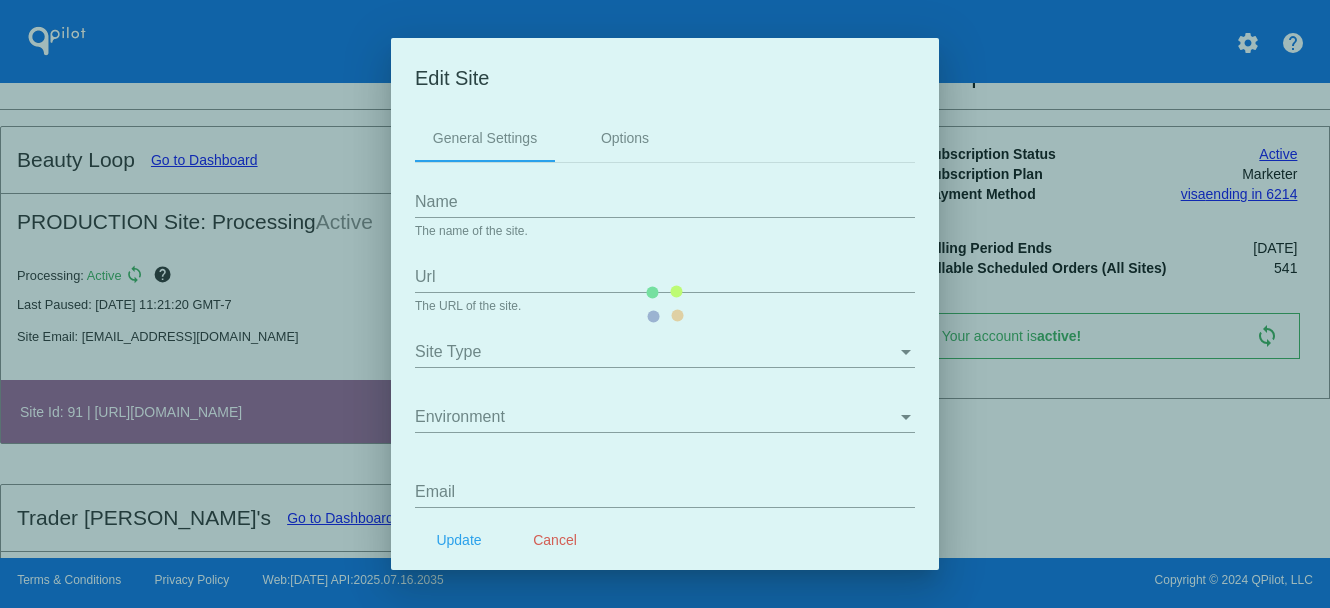 type on "[EMAIL_ADDRESS][DOMAIN_NAME]" 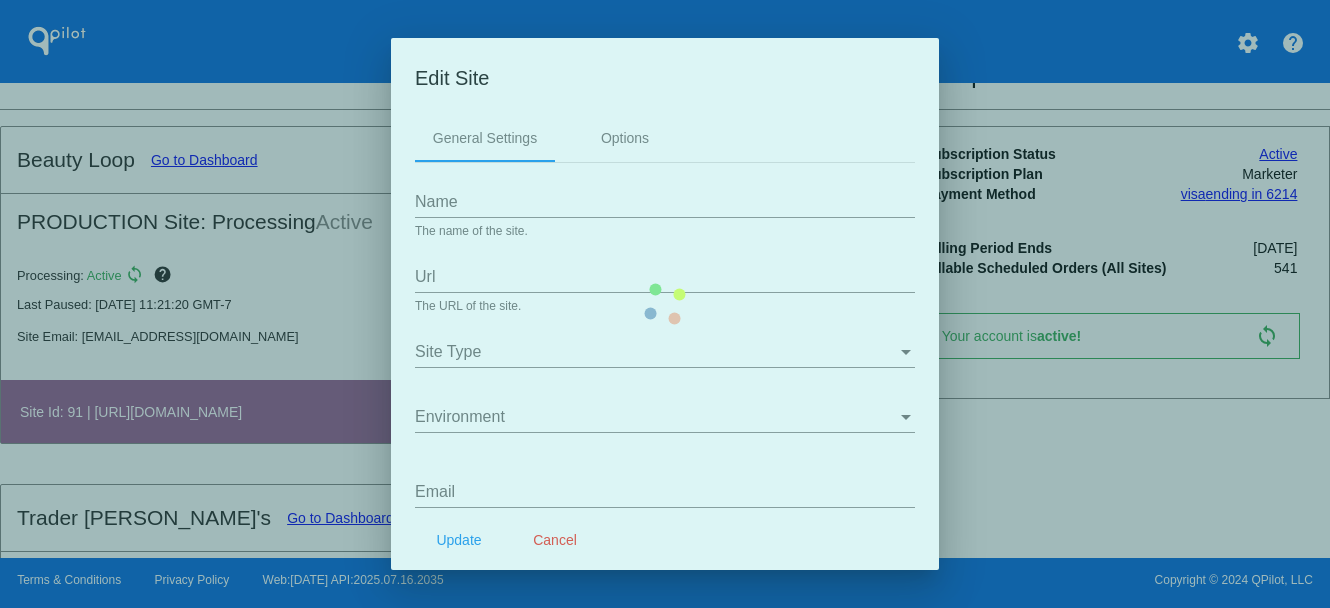 type on "5128258369" 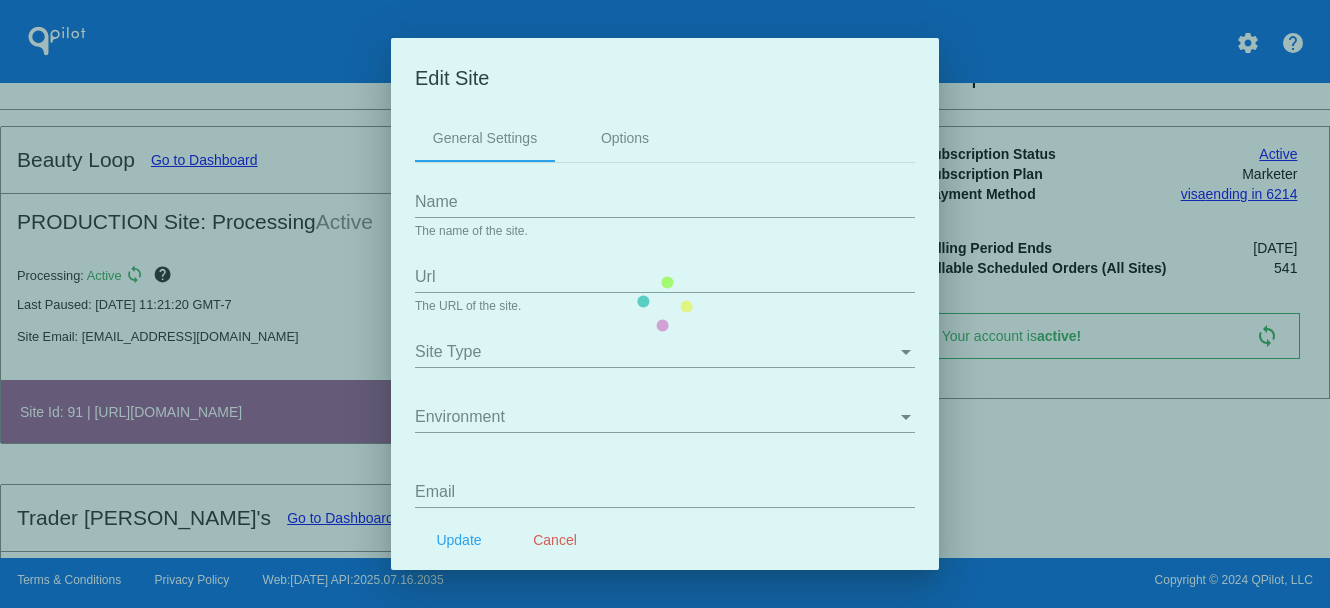 type on "/my-account/scheduled-orders/" 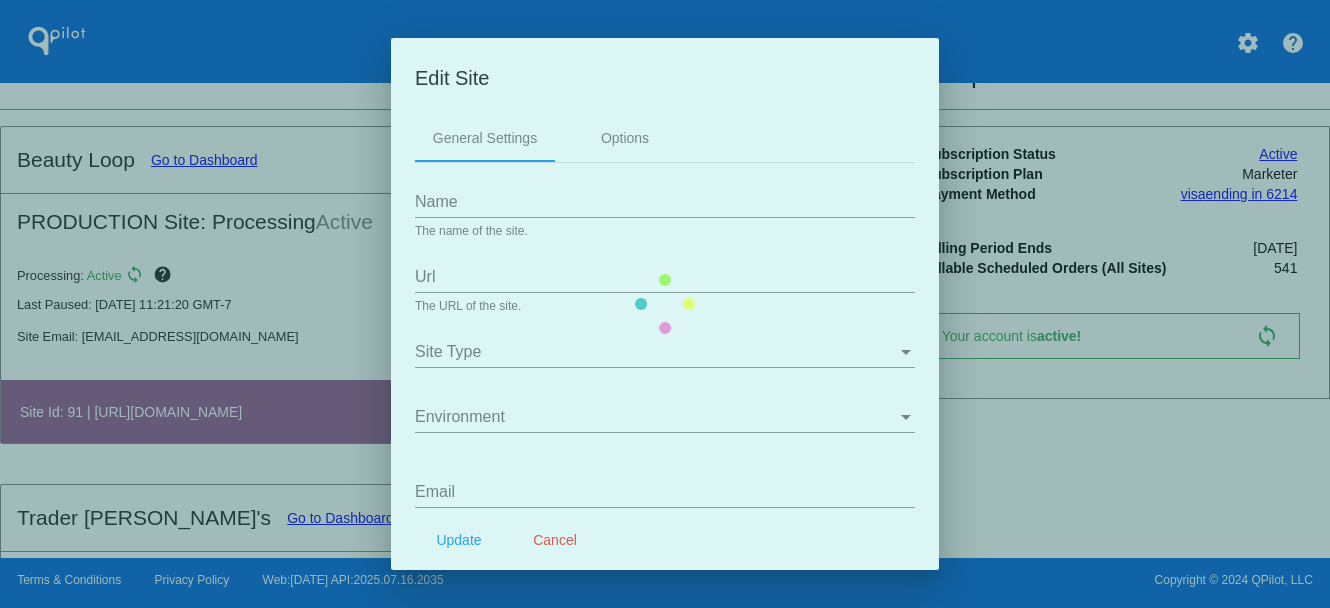 type on "/my-account/payment-methods/" 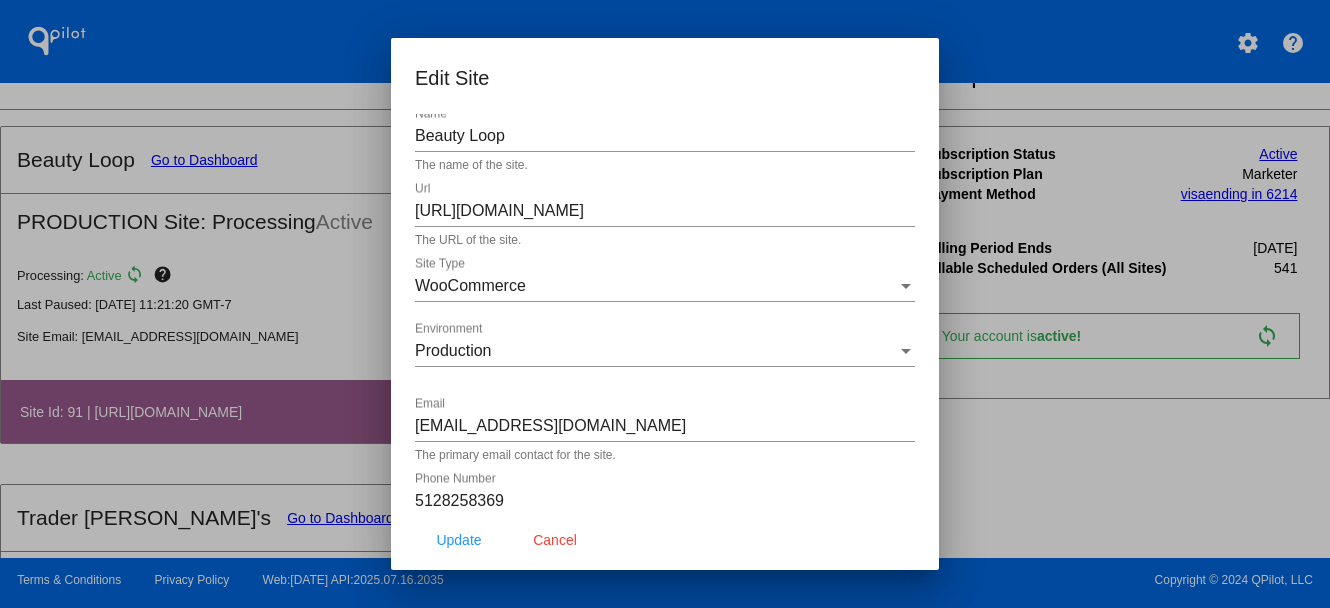 scroll, scrollTop: 4, scrollLeft: 0, axis: vertical 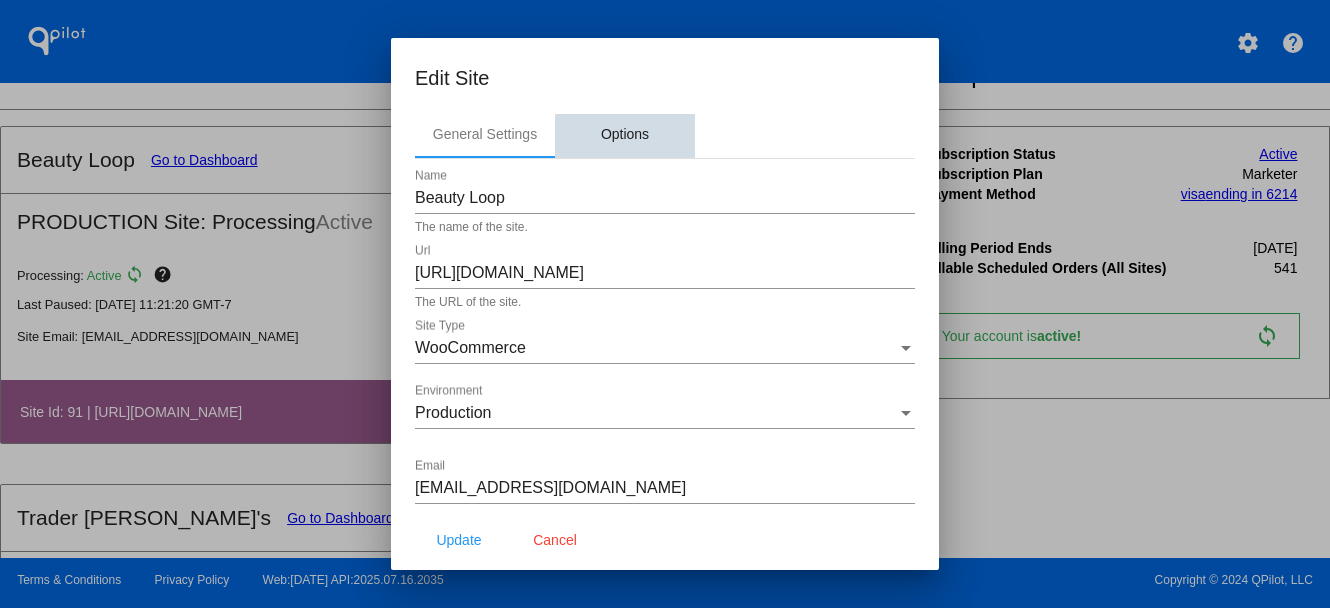 click on "Options" at bounding box center (625, 134) 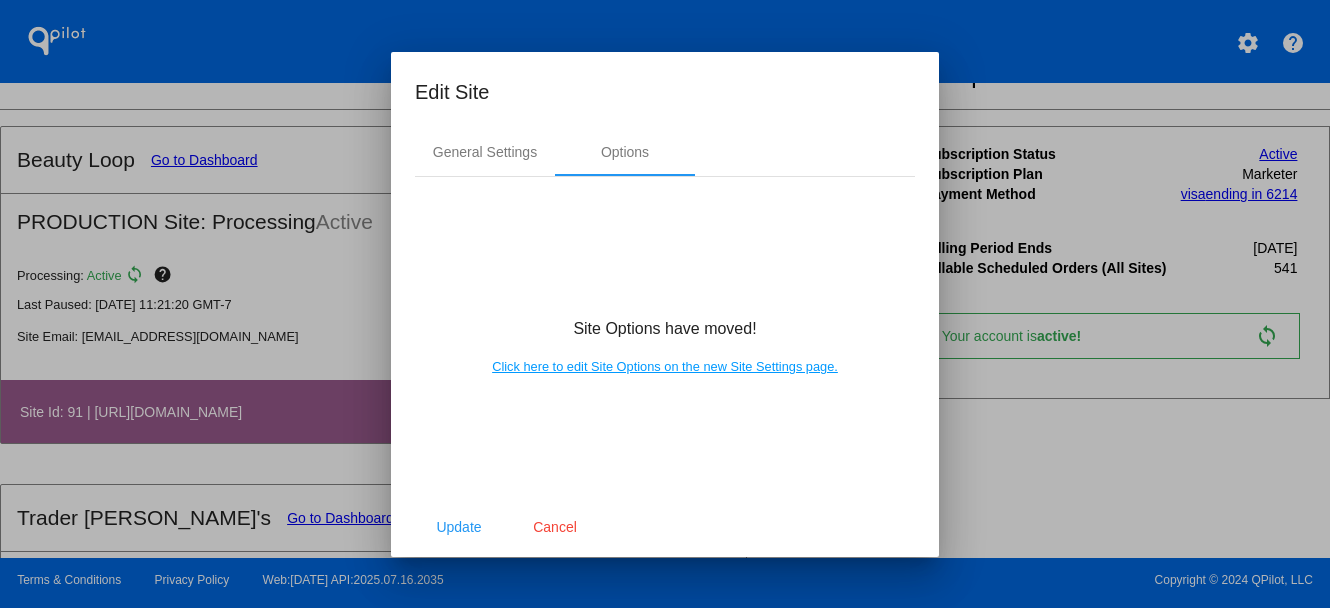 click on "Click here to edit Site Options on the new Site Settings page." at bounding box center [665, 366] 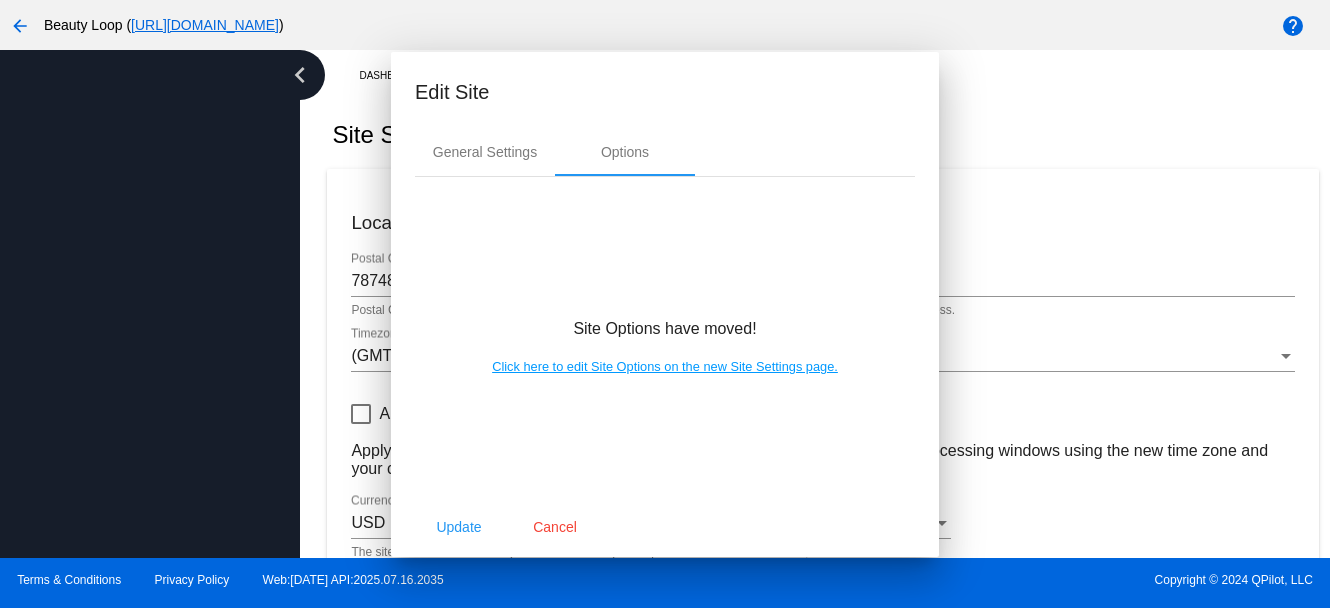 checkbox on "true" 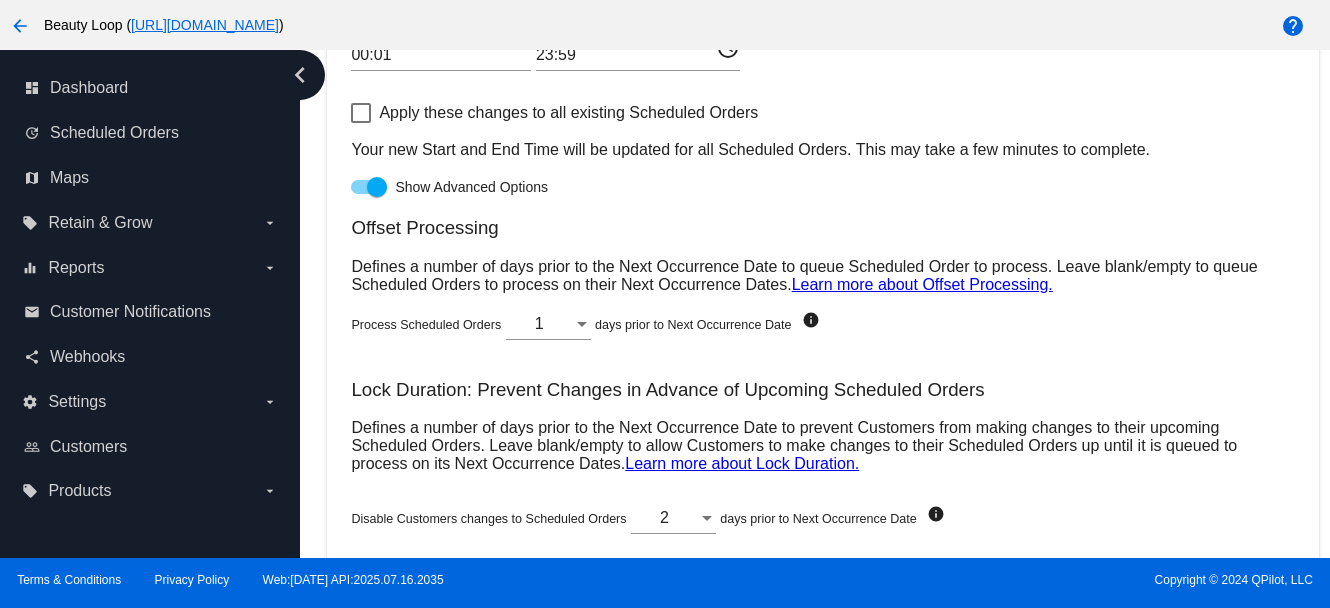 scroll, scrollTop: 1307, scrollLeft: 0, axis: vertical 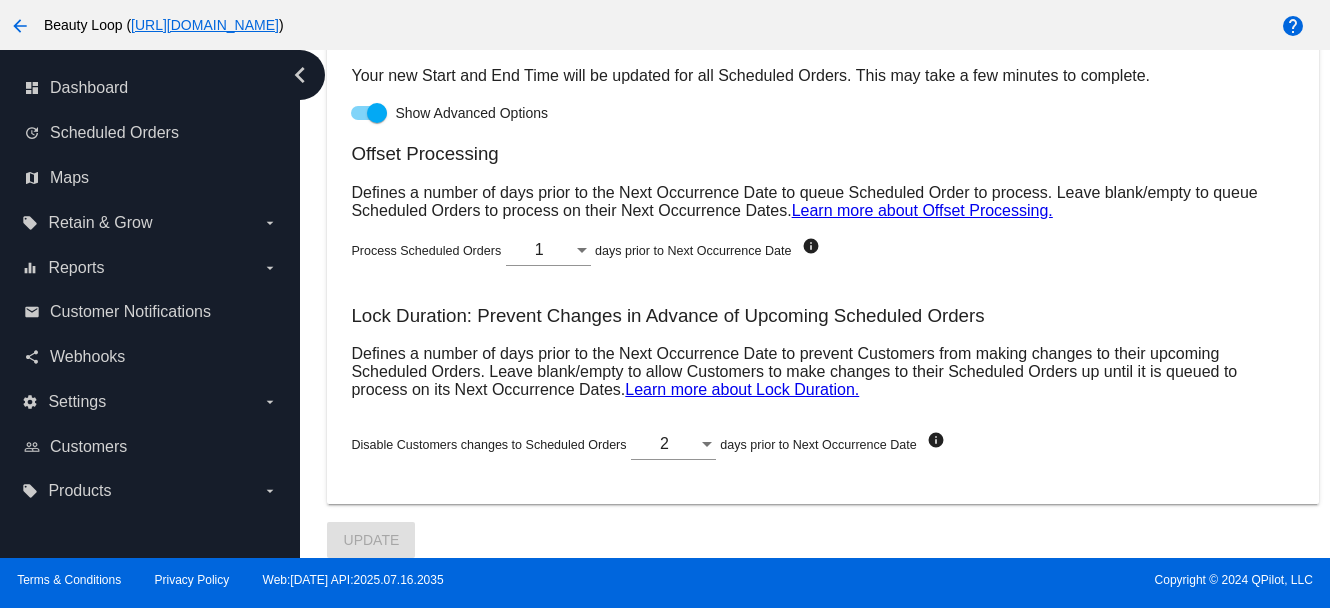 drag, startPoint x: 345, startPoint y: 166, endPoint x: 506, endPoint y: 167, distance: 161.00311 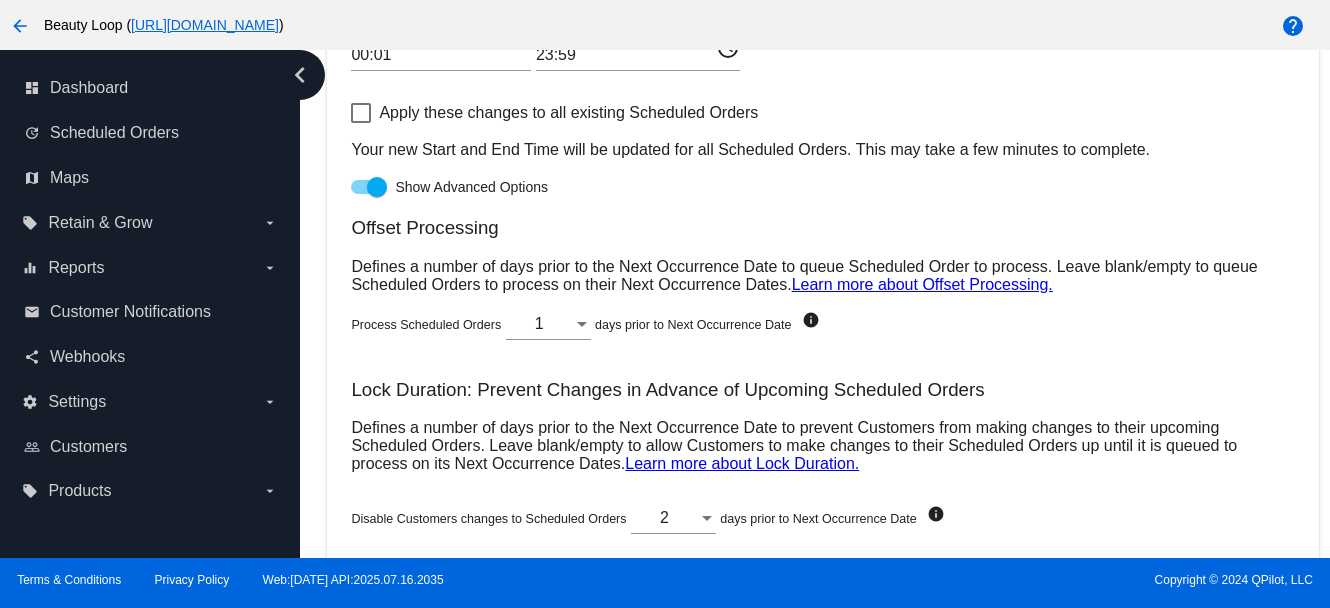 scroll, scrollTop: 1270, scrollLeft: 0, axis: vertical 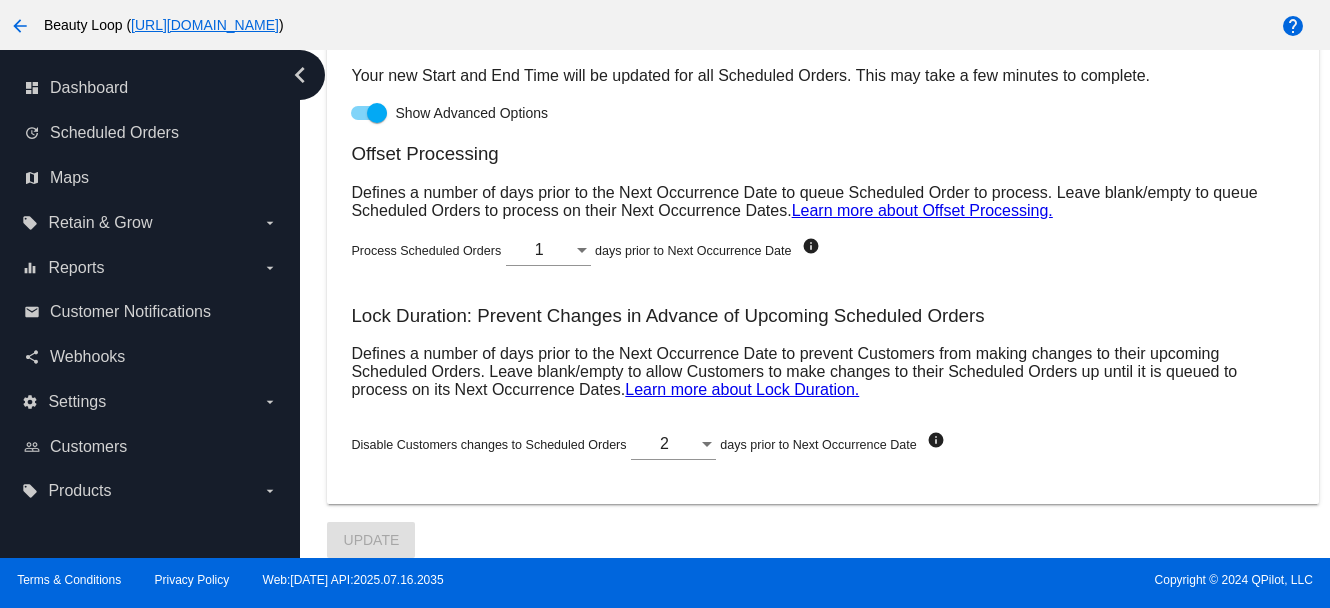 drag, startPoint x: 344, startPoint y: 213, endPoint x: 565, endPoint y: 218, distance: 221.05655 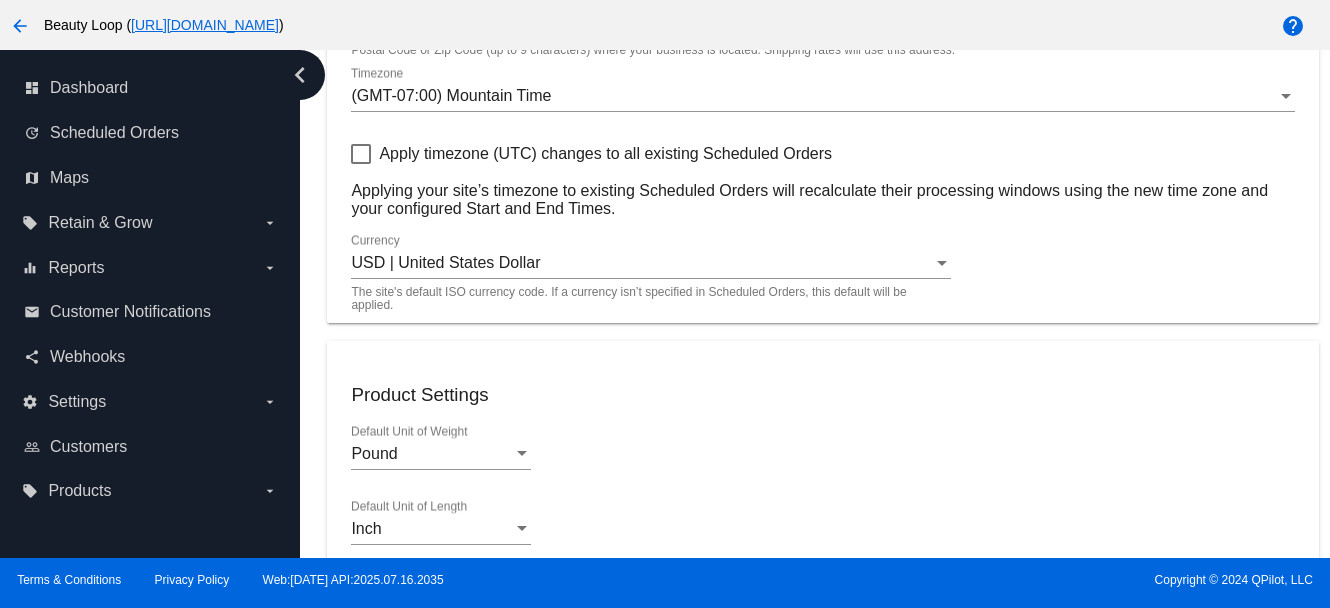 scroll, scrollTop: 0, scrollLeft: 0, axis: both 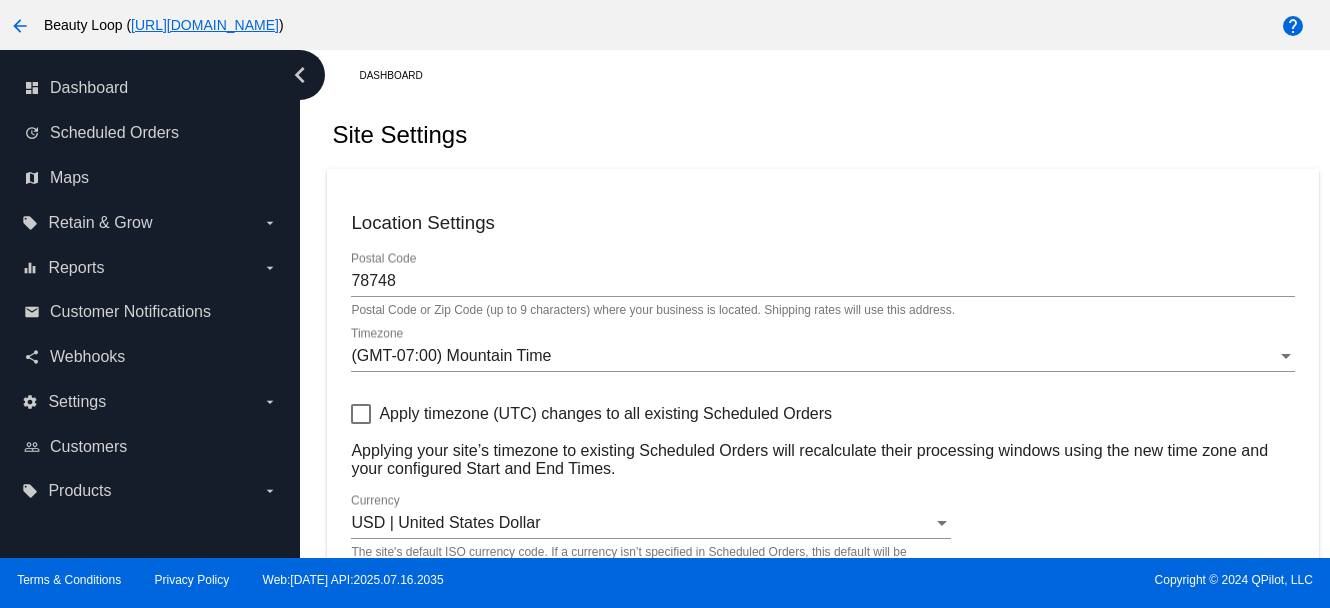 click on "arrow_back" at bounding box center (20, 26) 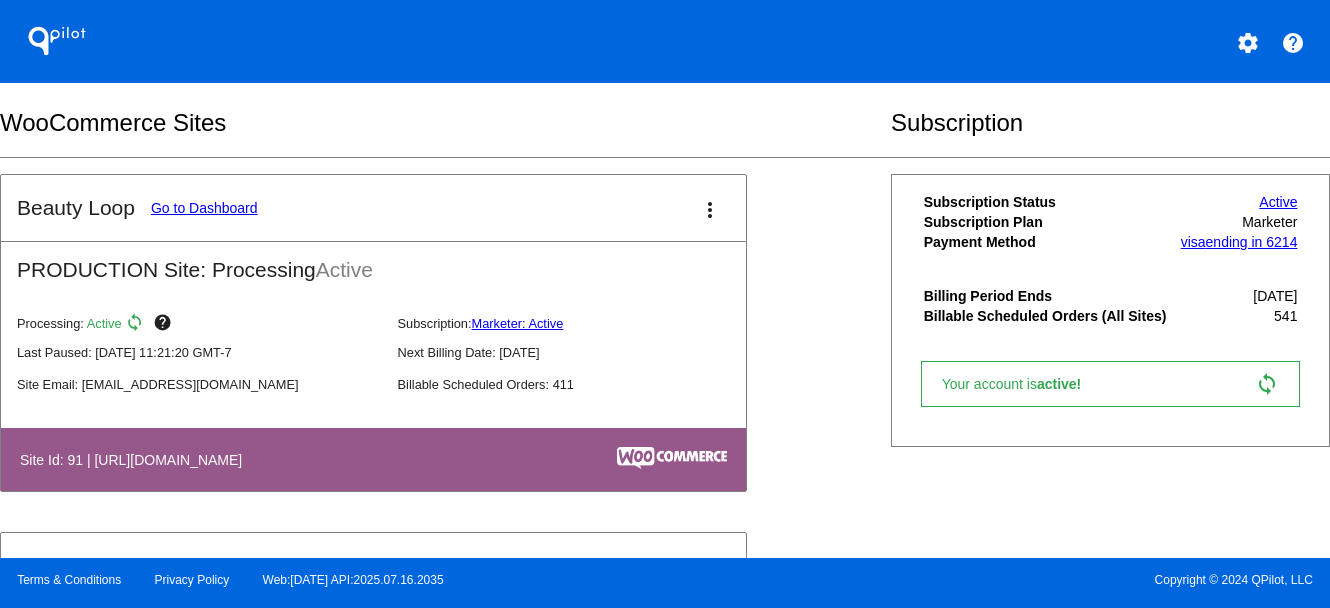 scroll, scrollTop: 822, scrollLeft: 0, axis: vertical 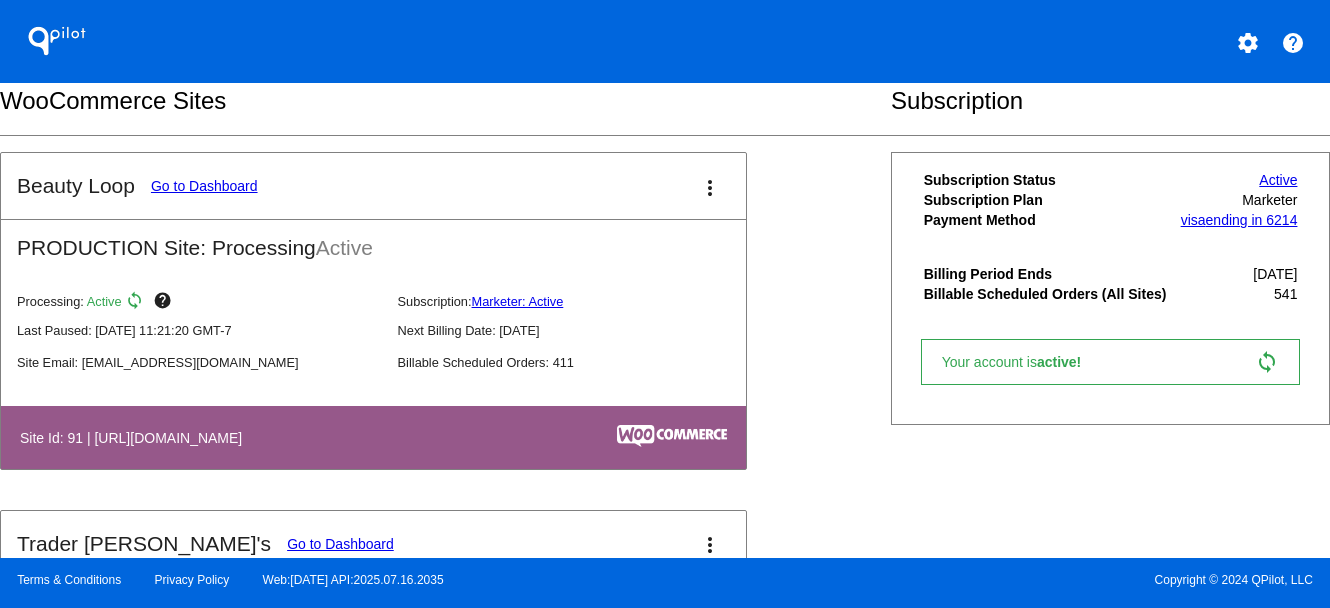 click on "Beauty Loop
Go to Dashboard
more_vert
PRODUCTION Site:
Processing  Active
Processing:
Active
sync
help
Subscription:  Marketer: Active
Last Paused: [DATE] 11:21:20 GMT-7
Next Billing Date: [DATE]" at bounding box center (665, 1225) 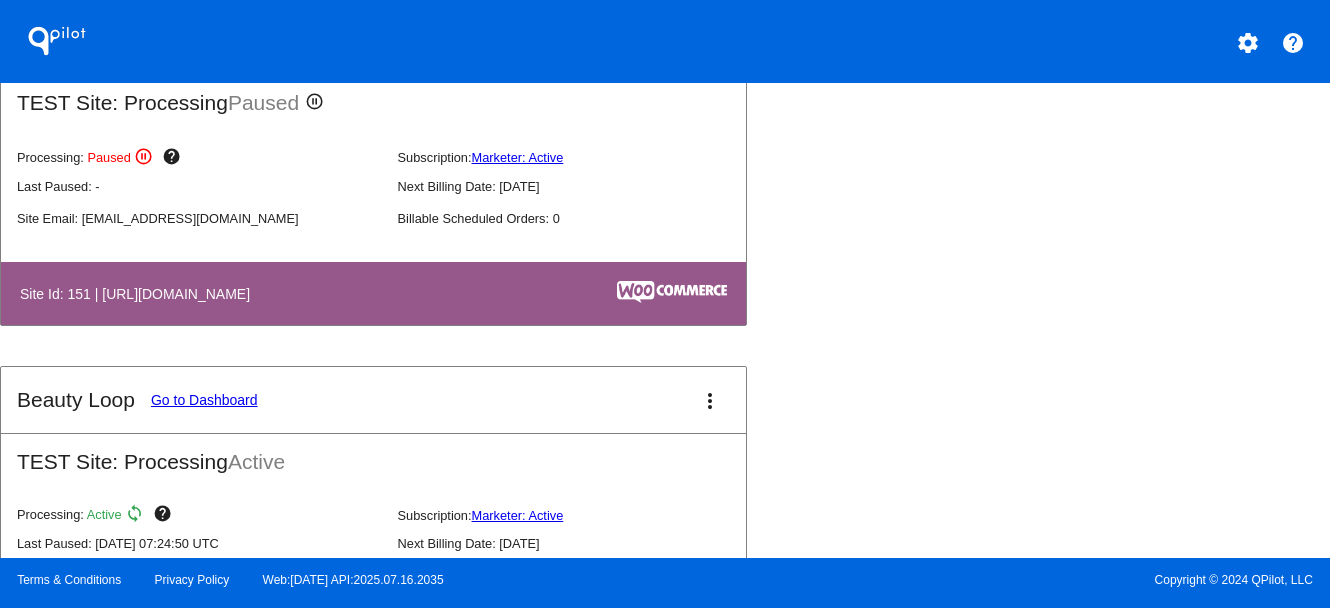 scroll, scrollTop: 1518, scrollLeft: 0, axis: vertical 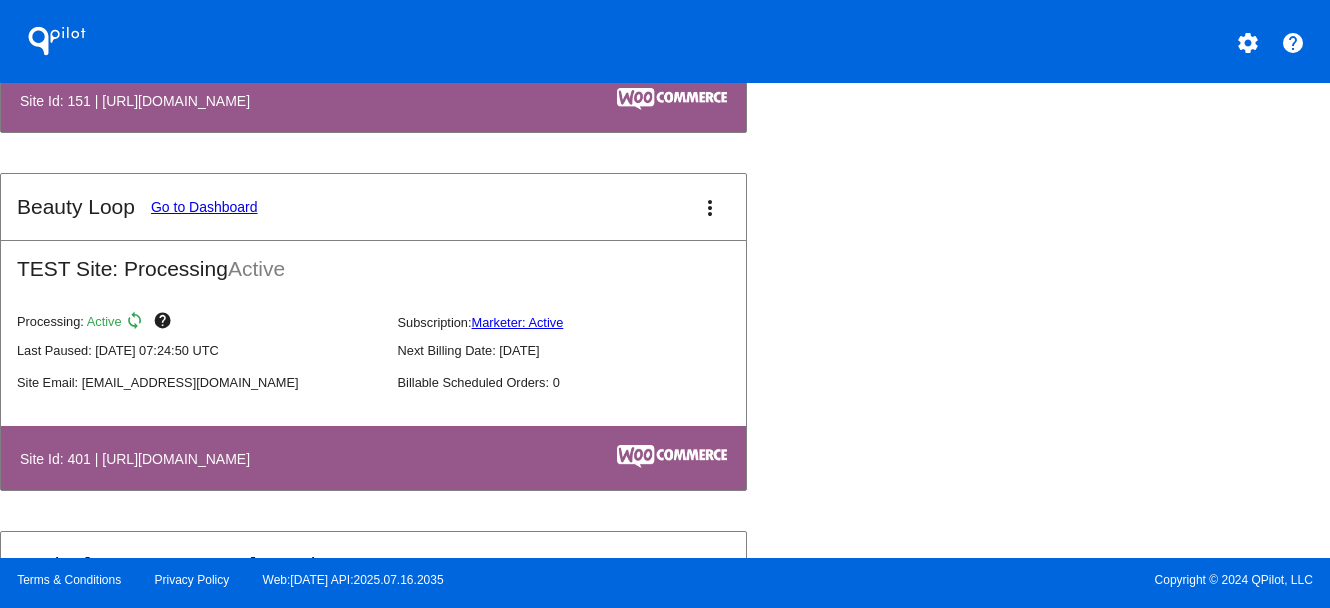 click on "more_vert" at bounding box center [710, 208] 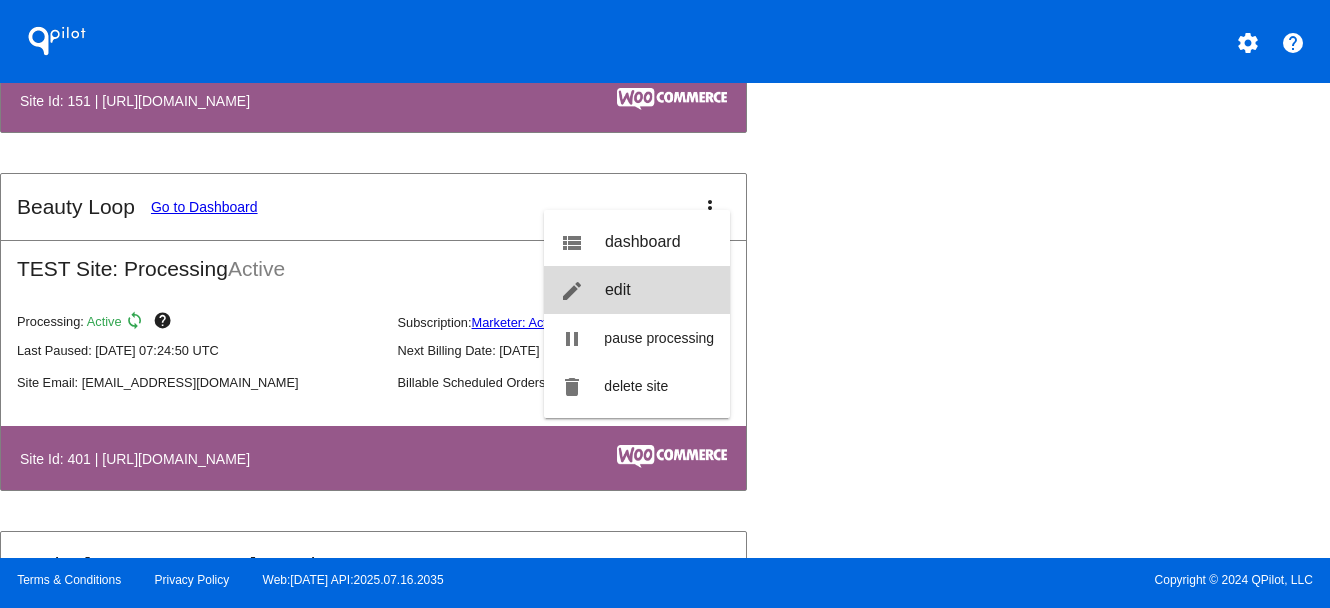 click on "edit" at bounding box center [618, 289] 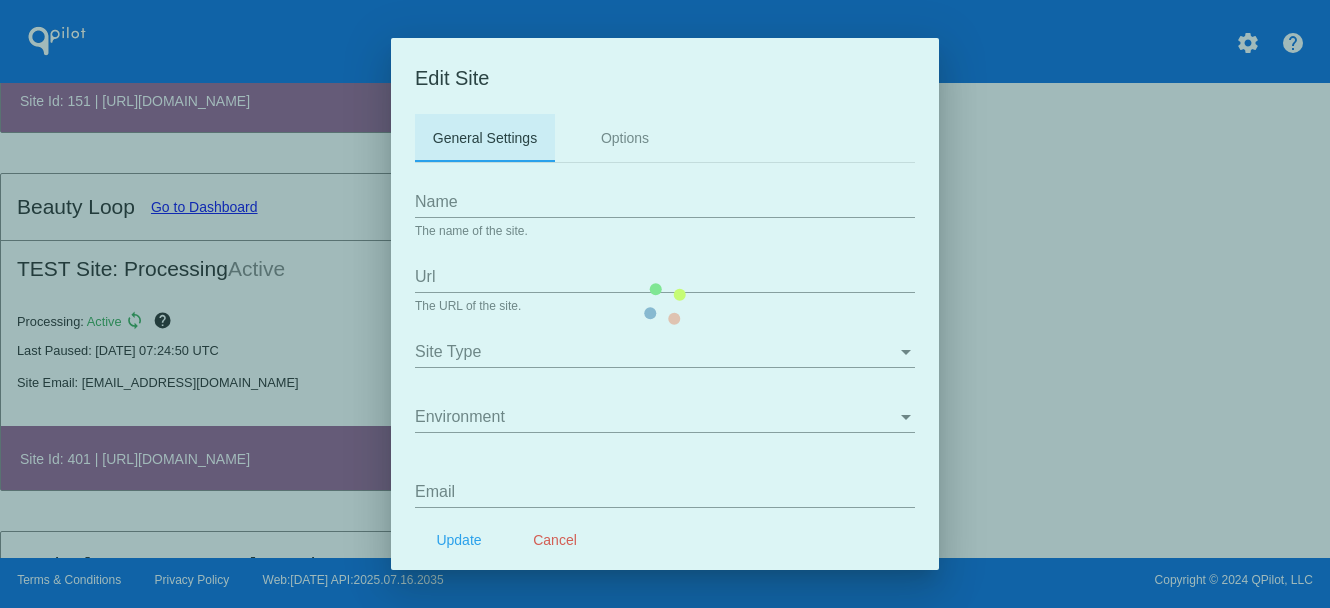 type on "Beauty Loop" 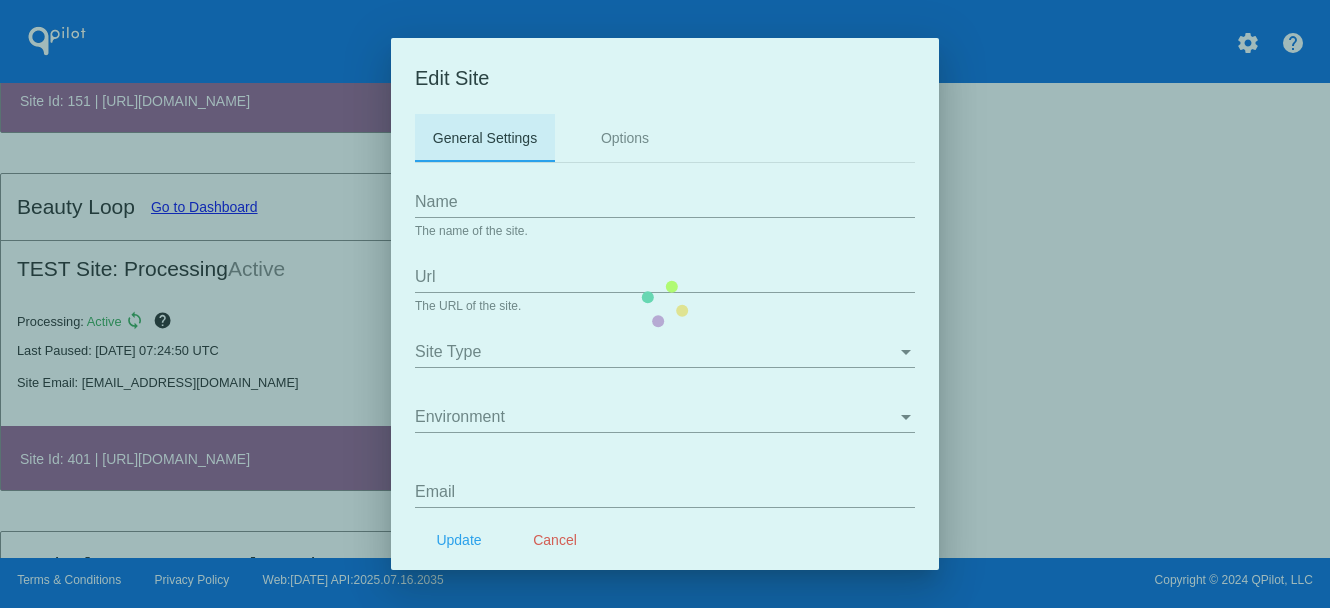 type on "[URL][DOMAIN_NAME]" 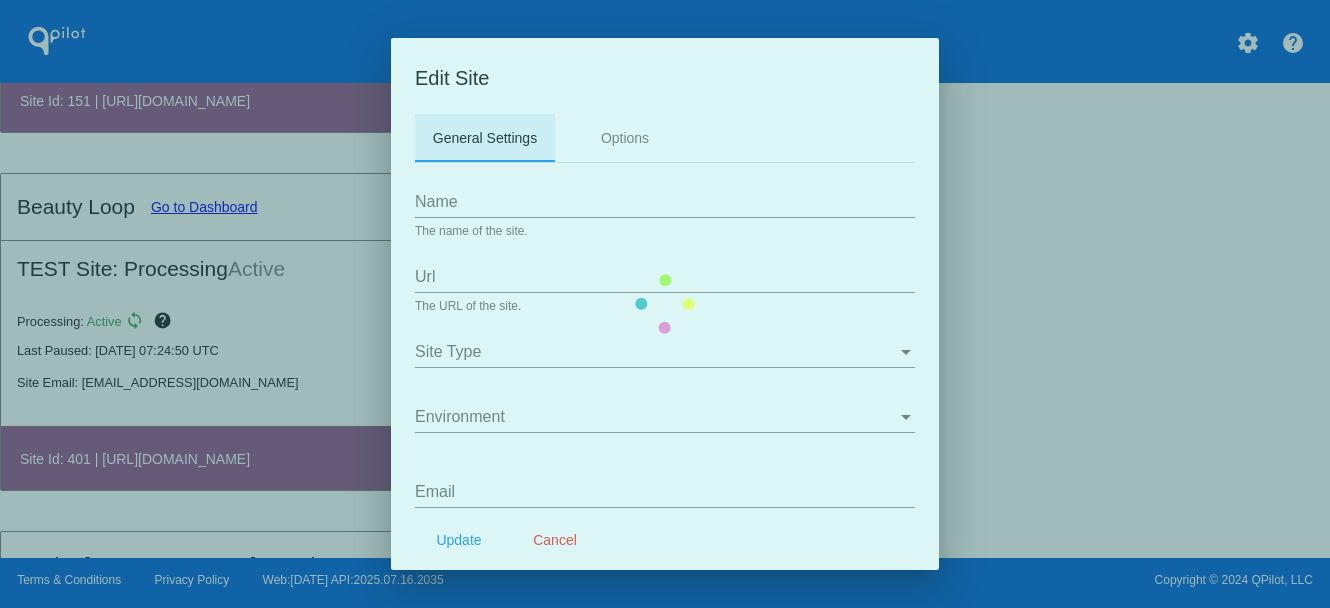 type on "[EMAIL_ADDRESS][DOMAIN_NAME]" 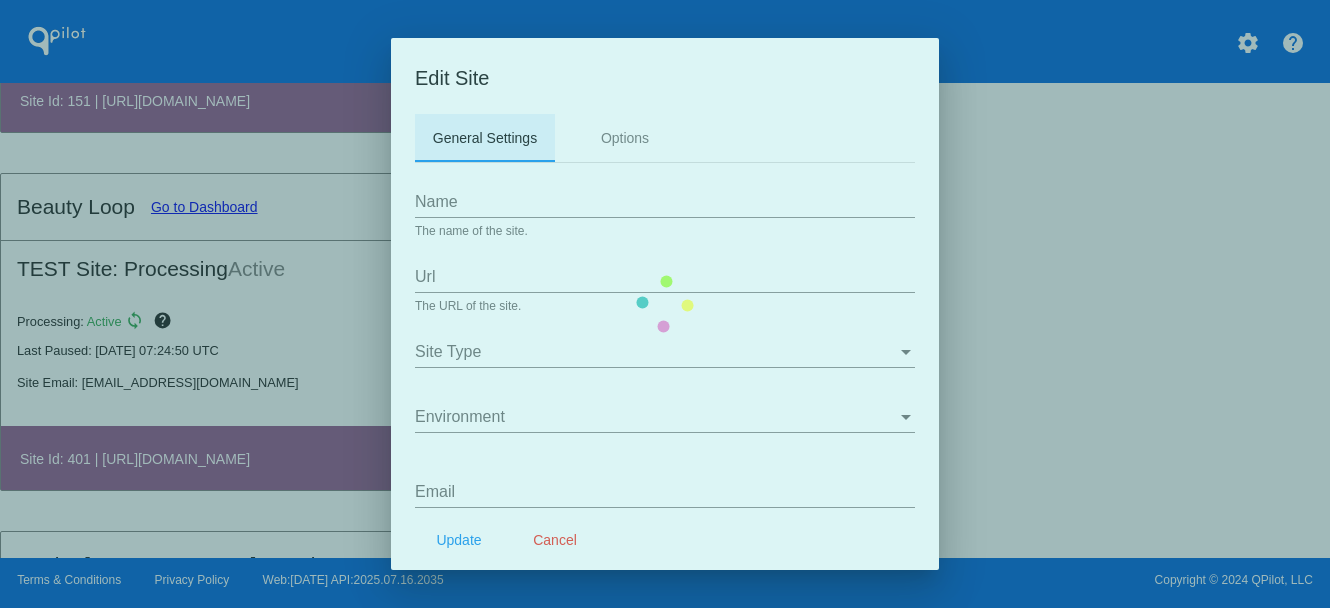 type on "my-account/payment-methods/" 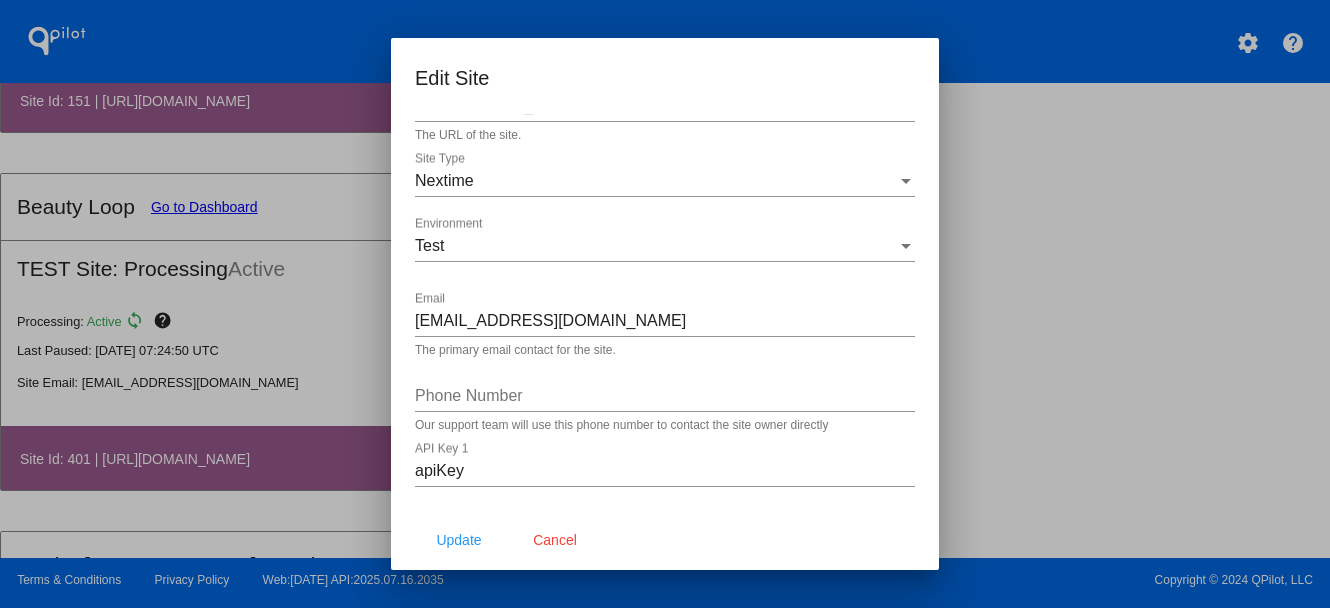 scroll, scrollTop: 226, scrollLeft: 0, axis: vertical 